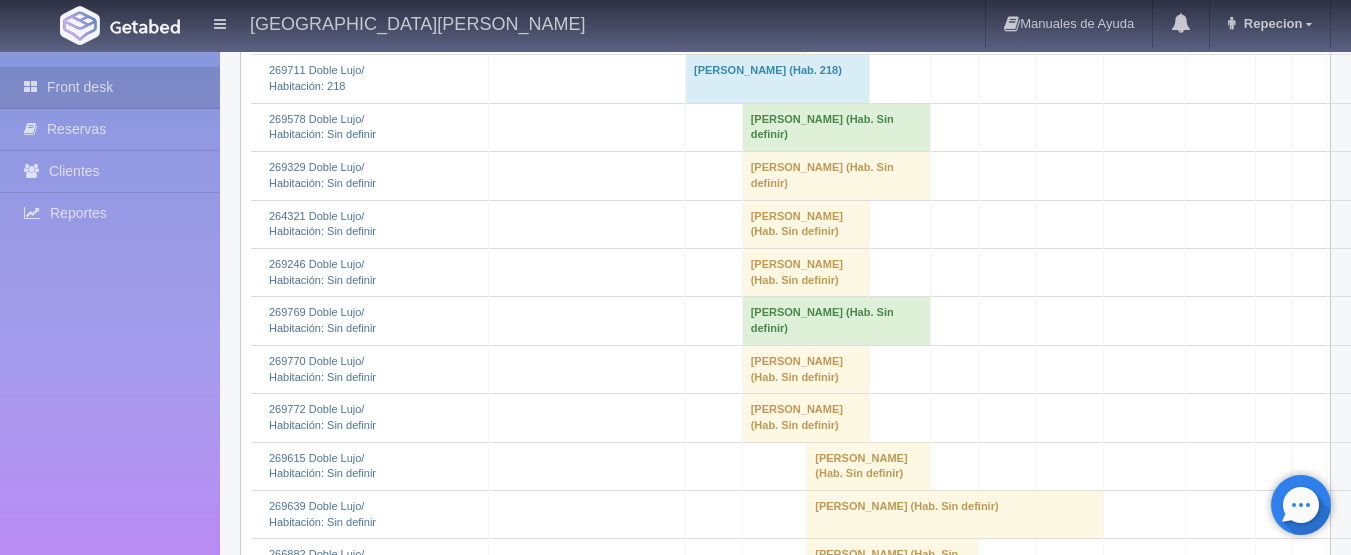 scroll, scrollTop: 1700, scrollLeft: 0, axis: vertical 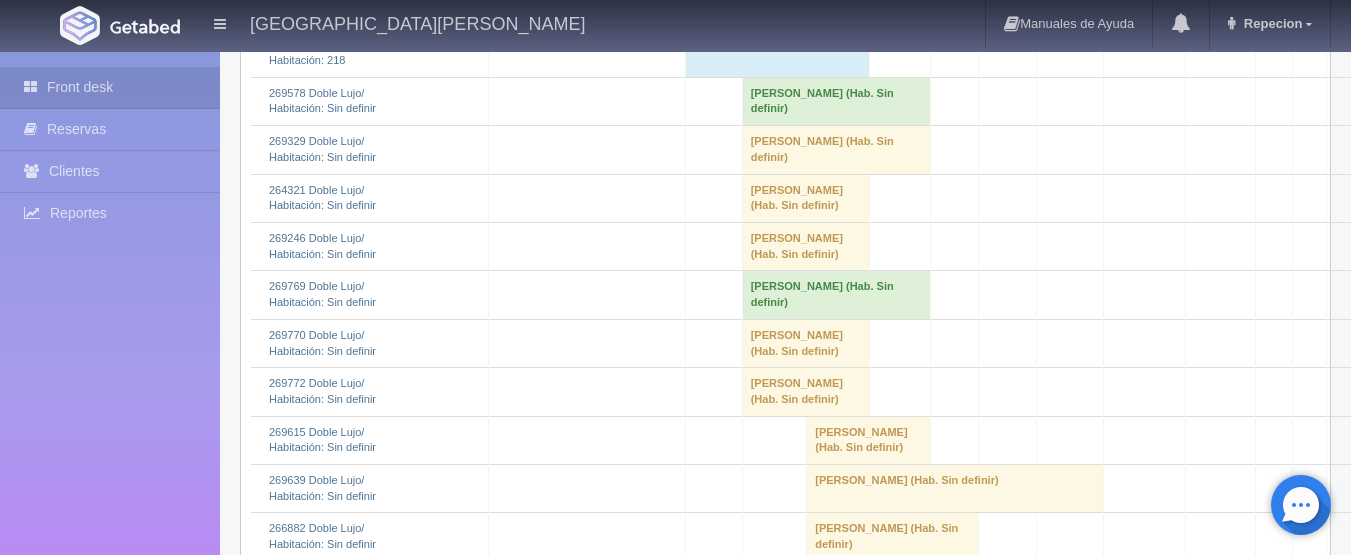 click on "[PERSON_NAME] 												(Hab. Sin definir)" at bounding box center [836, 101] 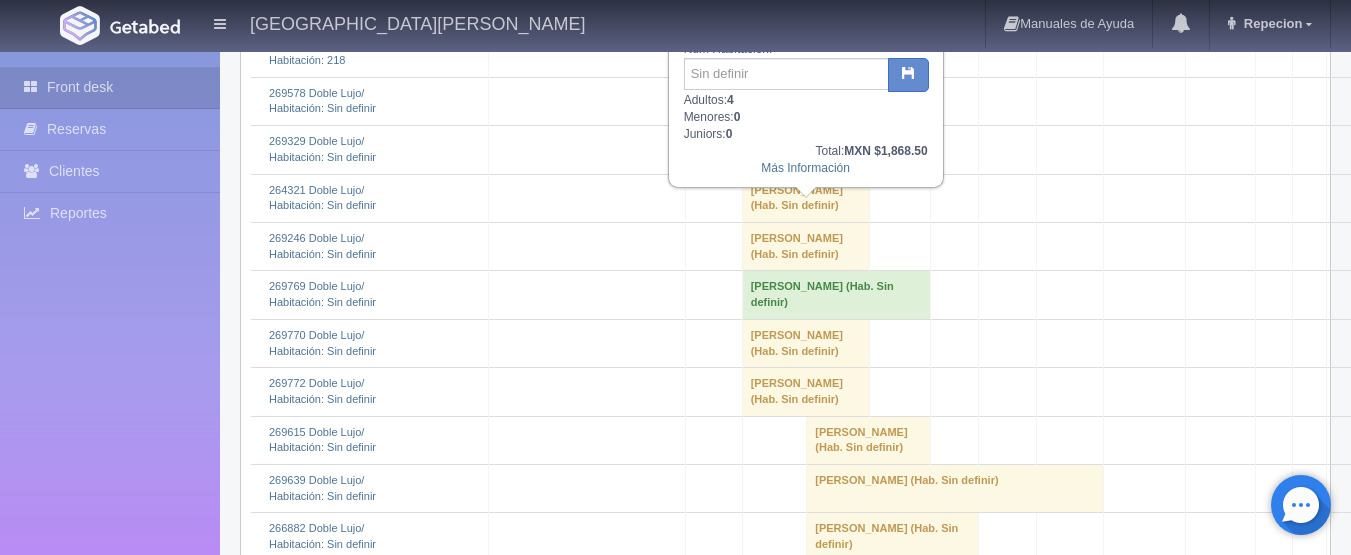 click on "[PERSON_NAME] 												(Hab. Sin definir)" at bounding box center [836, 101] 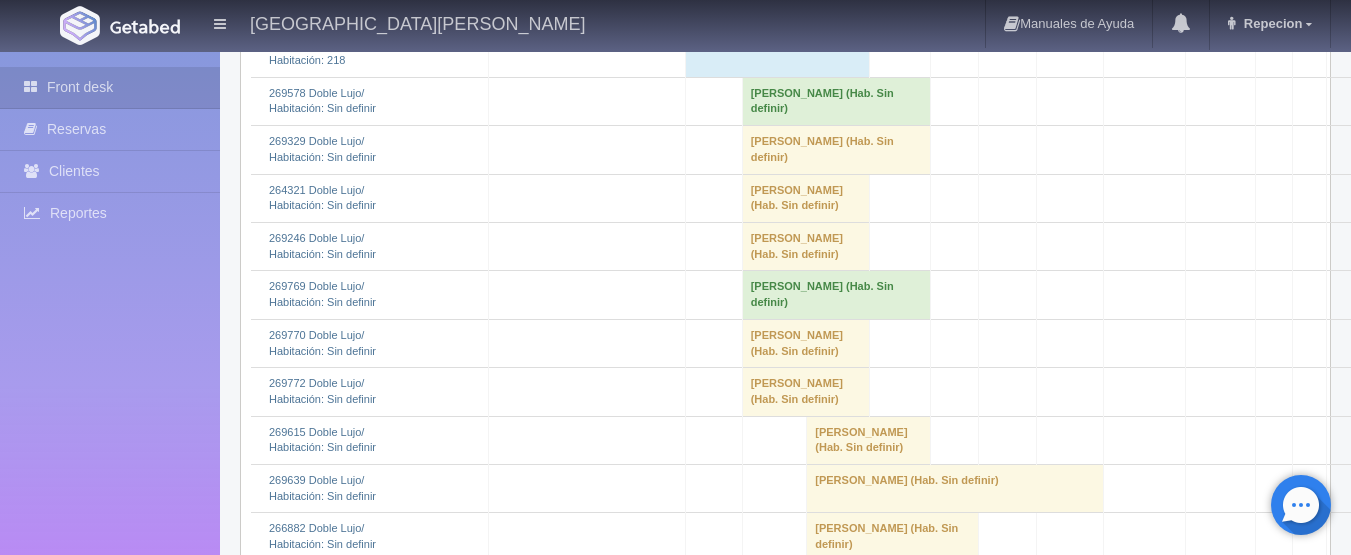 click on "[PERSON_NAME] 												(Hab. Sin definir)" at bounding box center [836, 101] 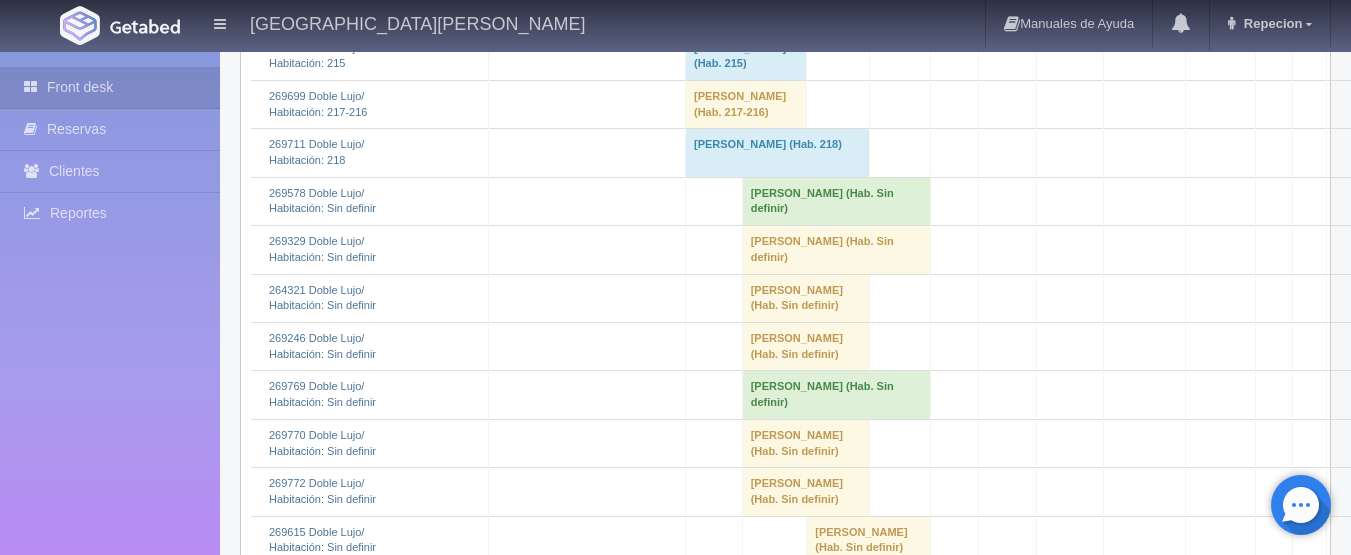 click on "[PERSON_NAME] 												(Hab. Sin definir)" at bounding box center (836, 201) 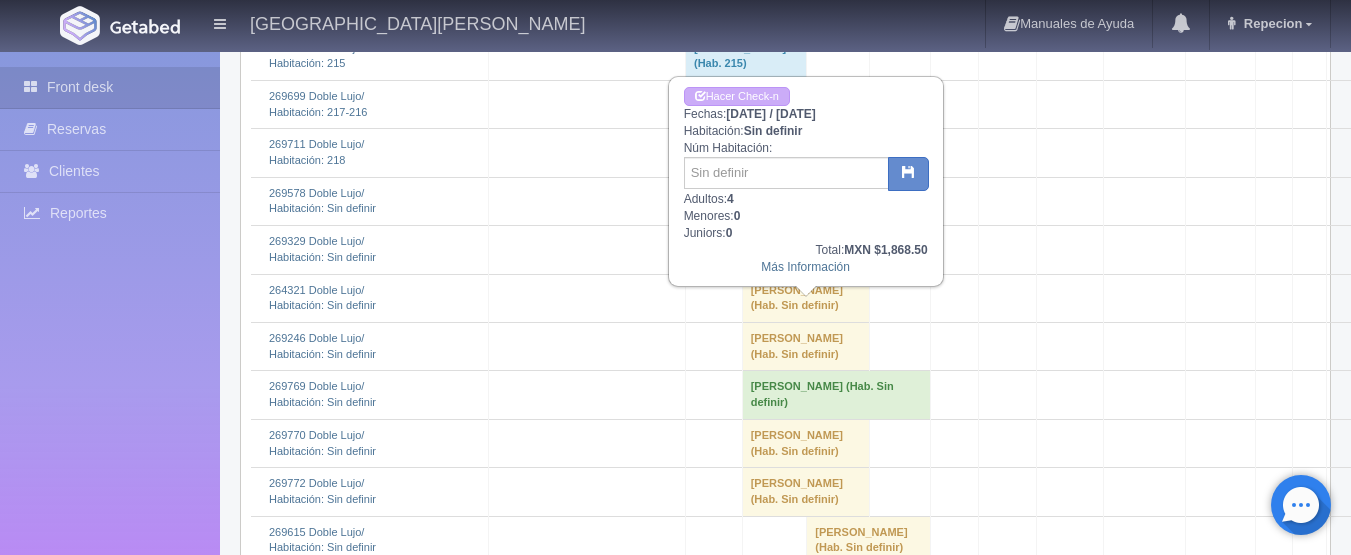 click on "[PERSON_NAME] 												(Hab. Sin definir)" at bounding box center (836, 201) 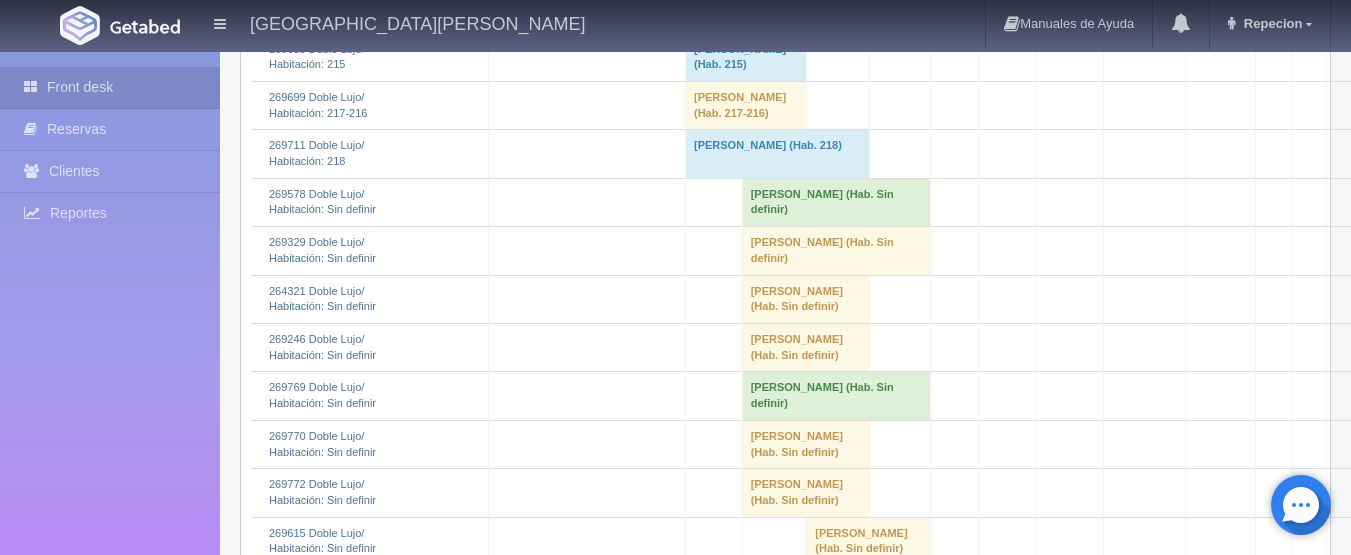 scroll, scrollTop: 1600, scrollLeft: 0, axis: vertical 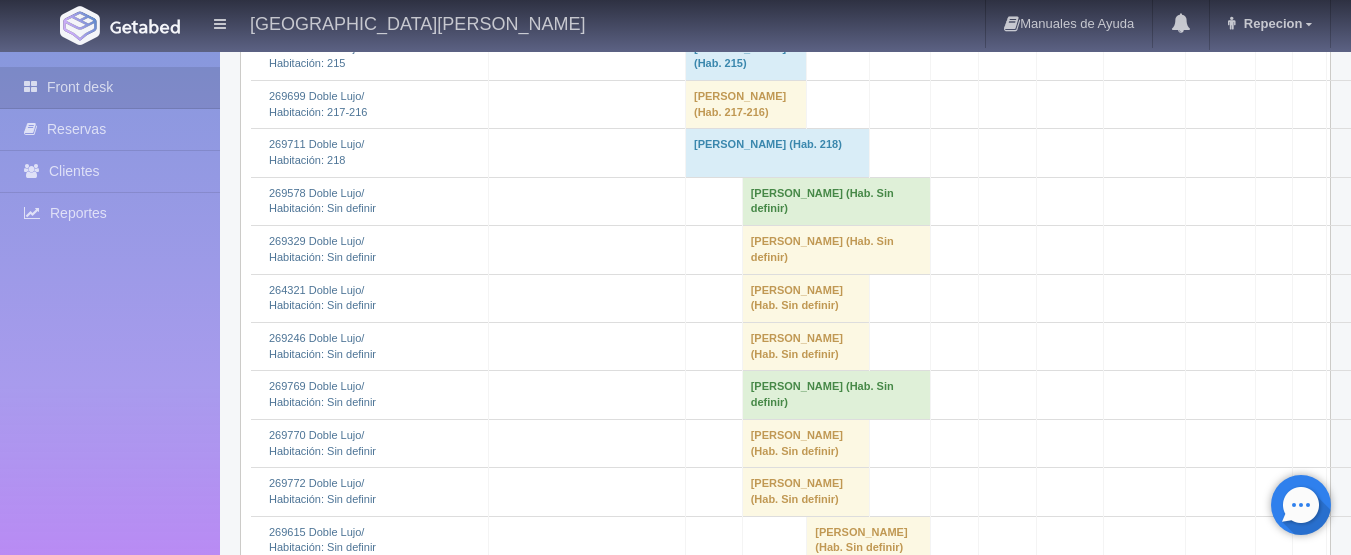 click on "[PERSON_NAME] 												(Hab. Sin definir)" at bounding box center [836, 250] 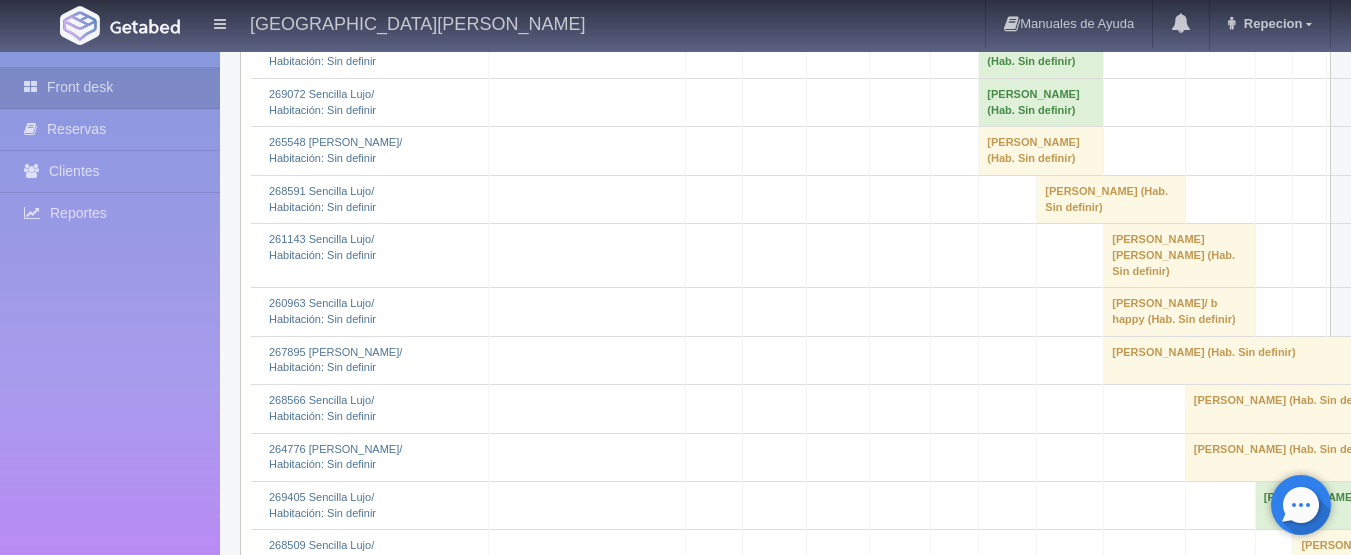 scroll, scrollTop: 4400, scrollLeft: 0, axis: vertical 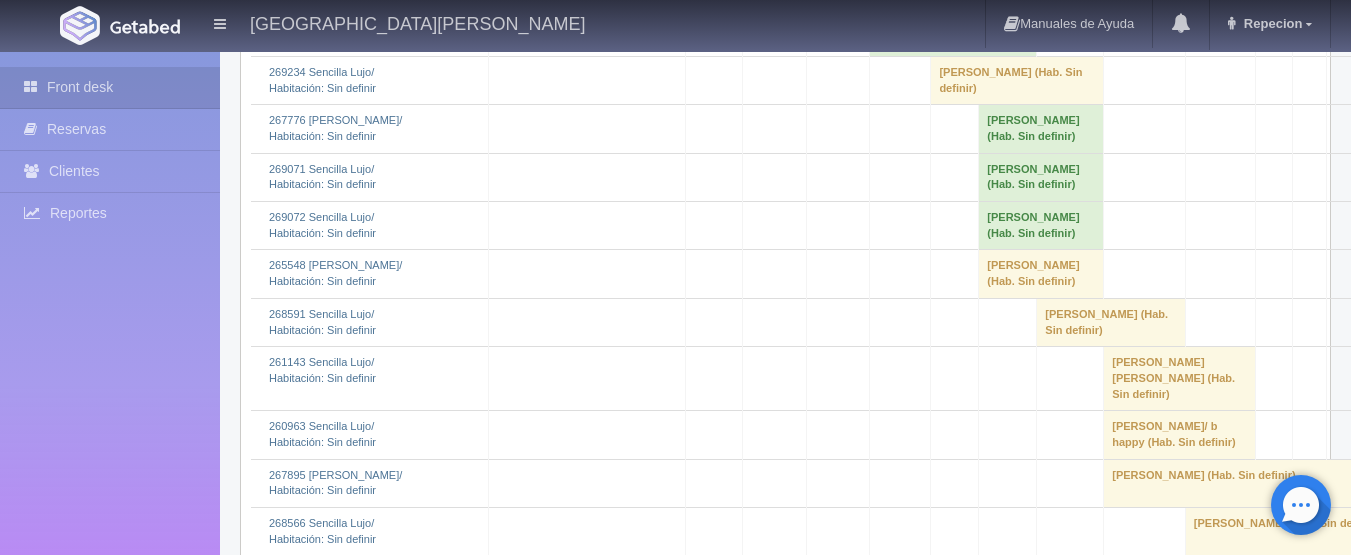 click on "[PERSON_NAME] 												(Hab. Sin definir)" at bounding box center [860, -274] 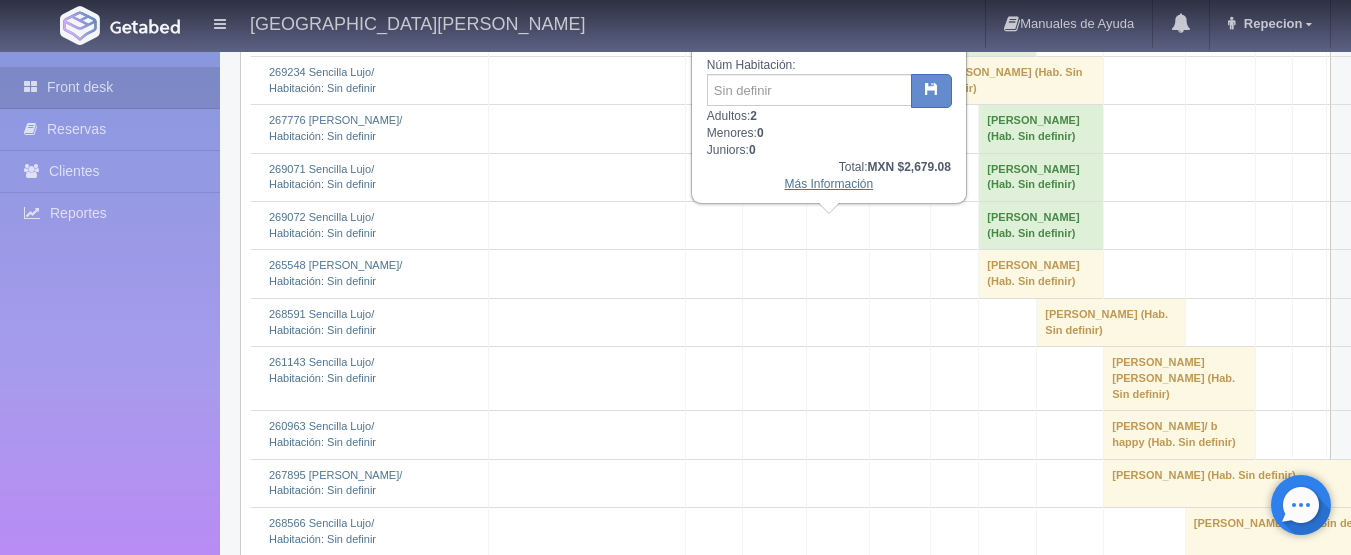 click on "Más Información" at bounding box center [829, 184] 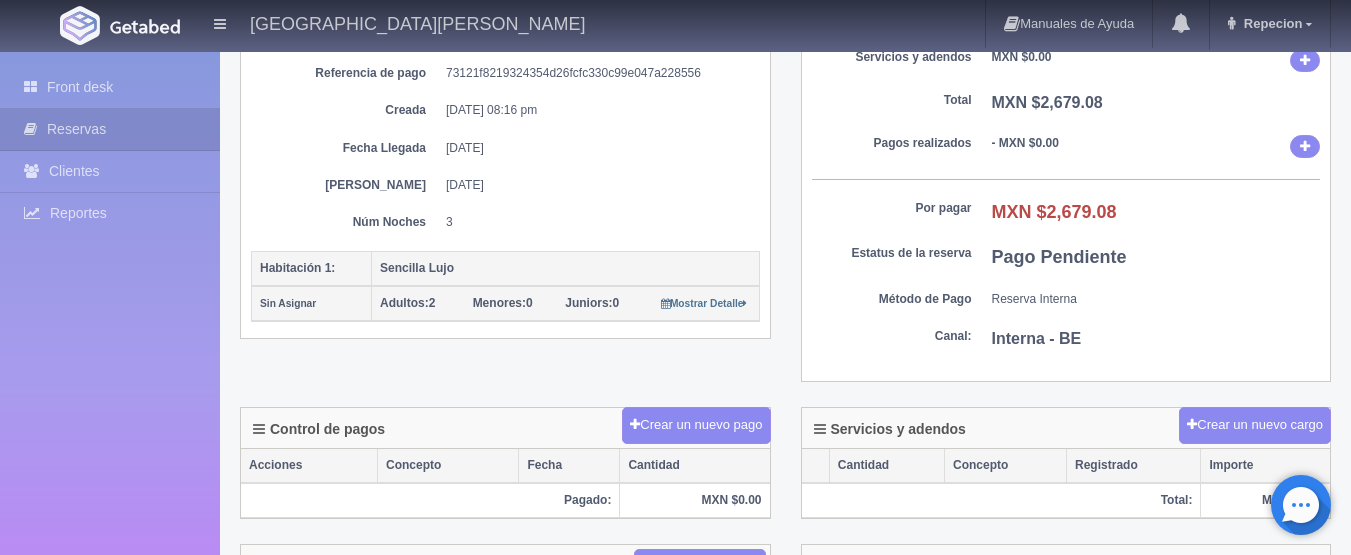 scroll, scrollTop: 200, scrollLeft: 0, axis: vertical 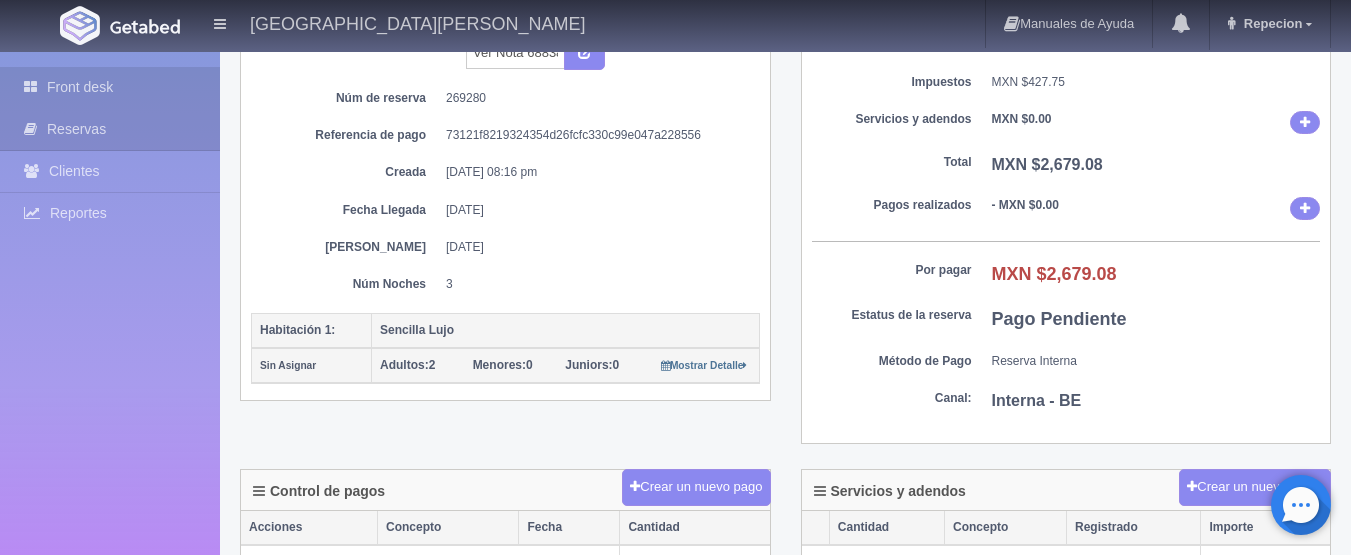 click on "Front desk" at bounding box center [110, 87] 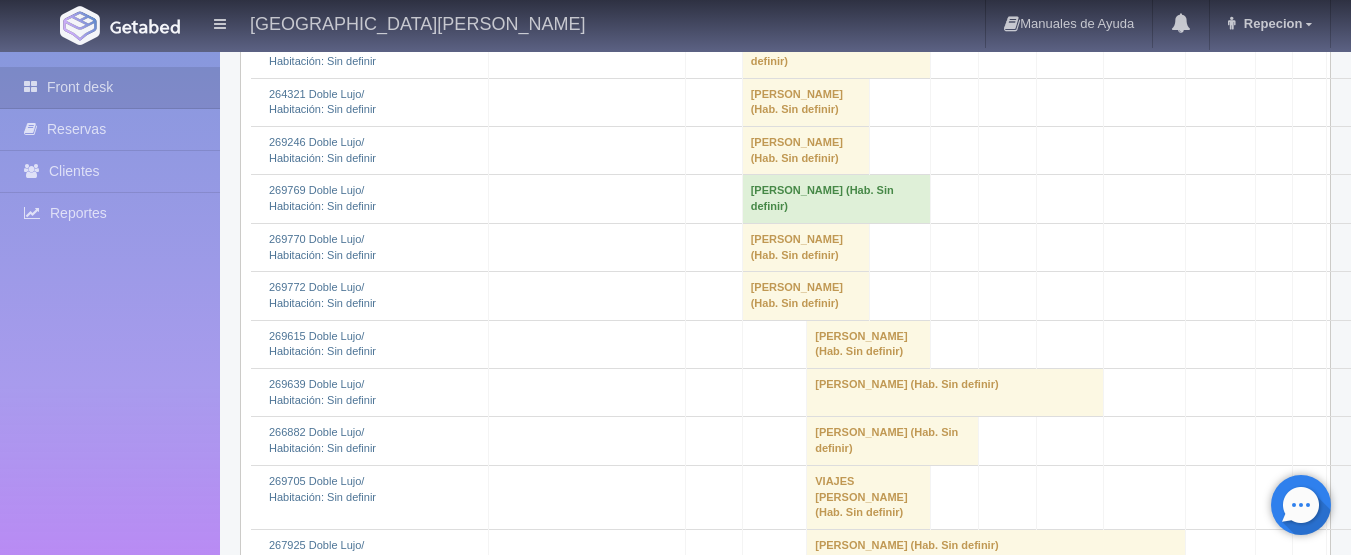 scroll, scrollTop: 1800, scrollLeft: 0, axis: vertical 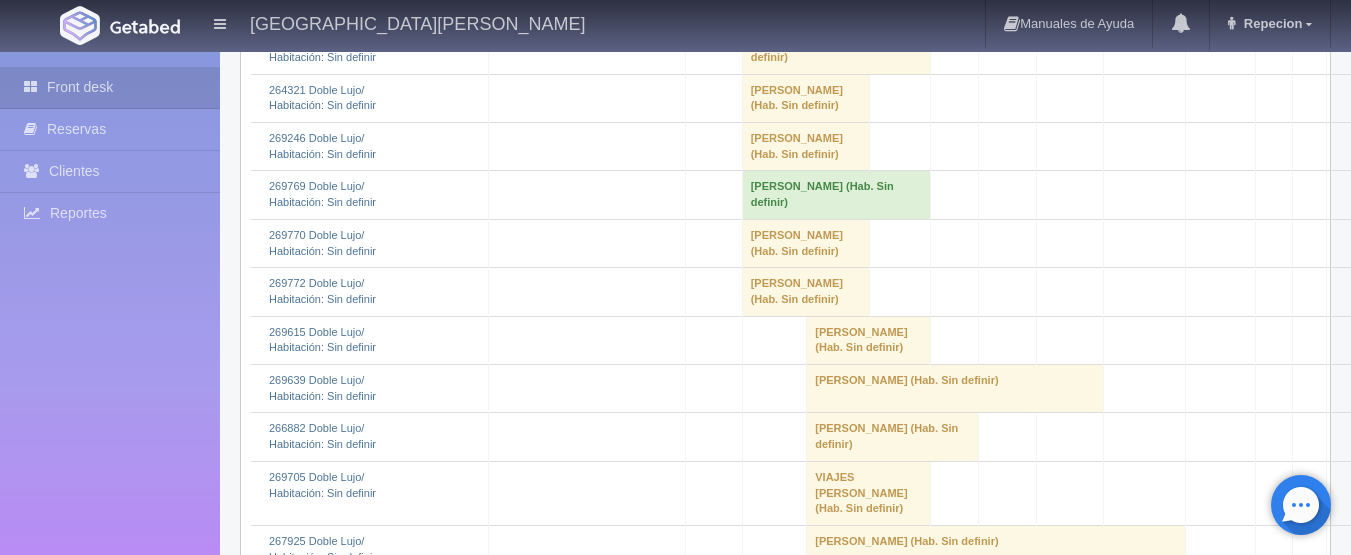 click on "[PERSON_NAME] 												(Hab. Sin definir)" at bounding box center [805, 147] 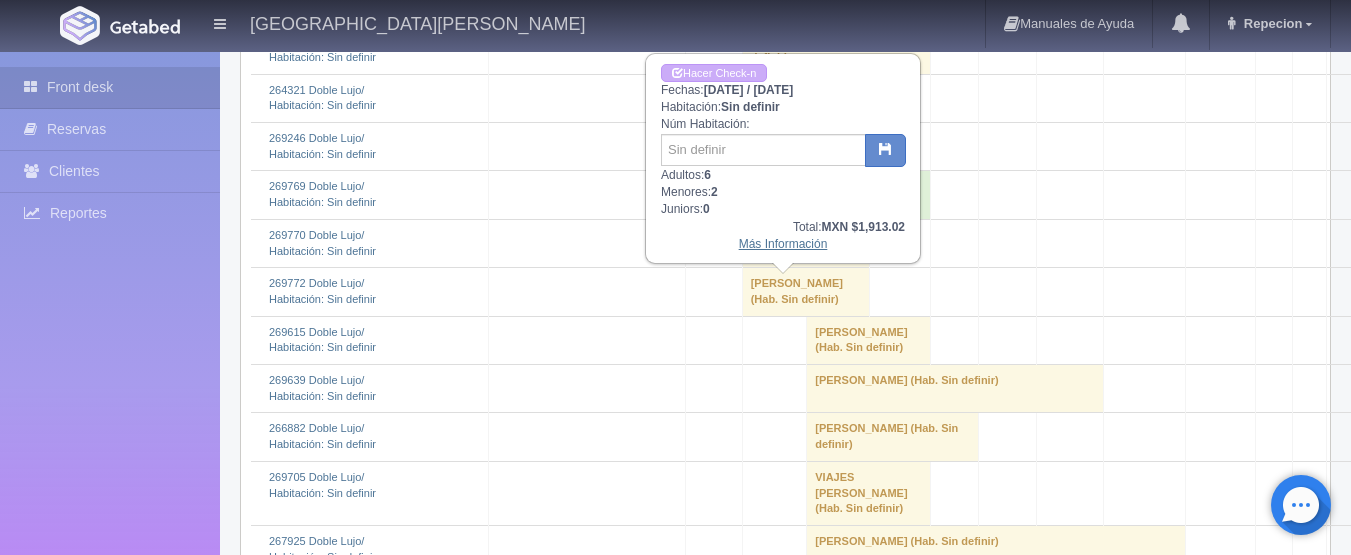 click on "Más Información" at bounding box center [783, 244] 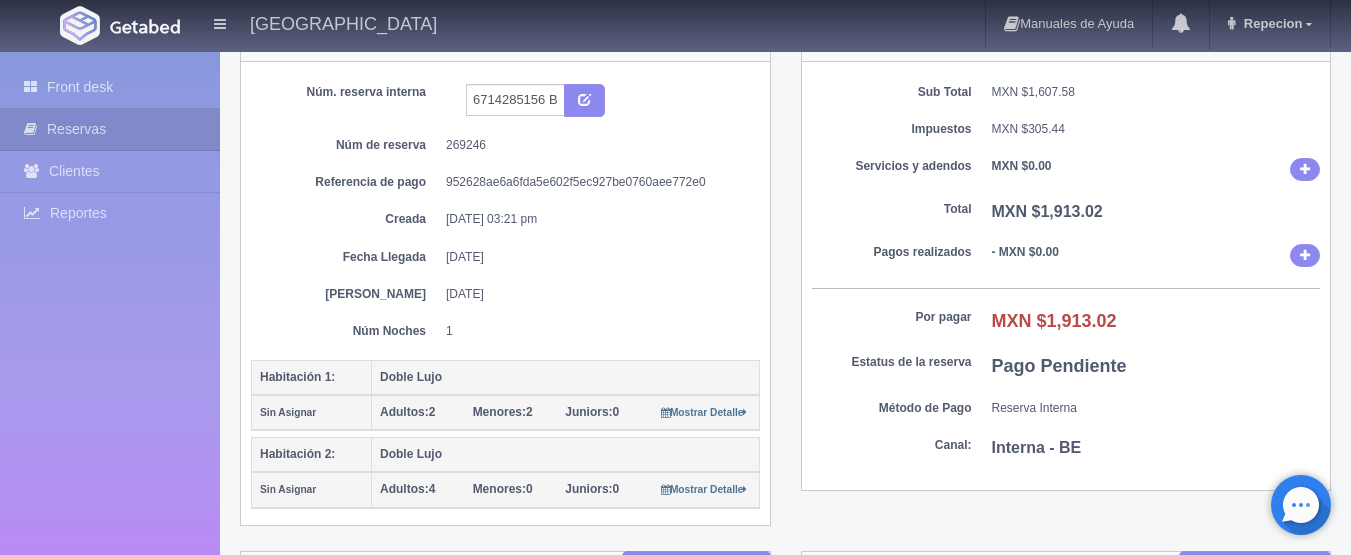 scroll, scrollTop: 100, scrollLeft: 0, axis: vertical 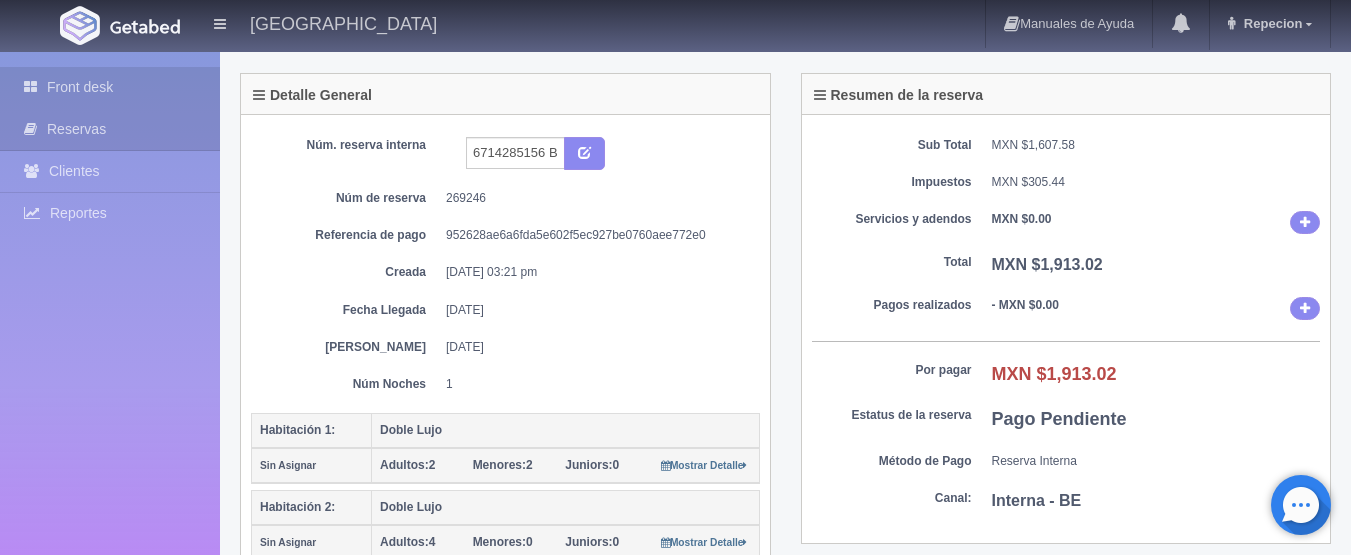 click on "Front desk" at bounding box center (110, 87) 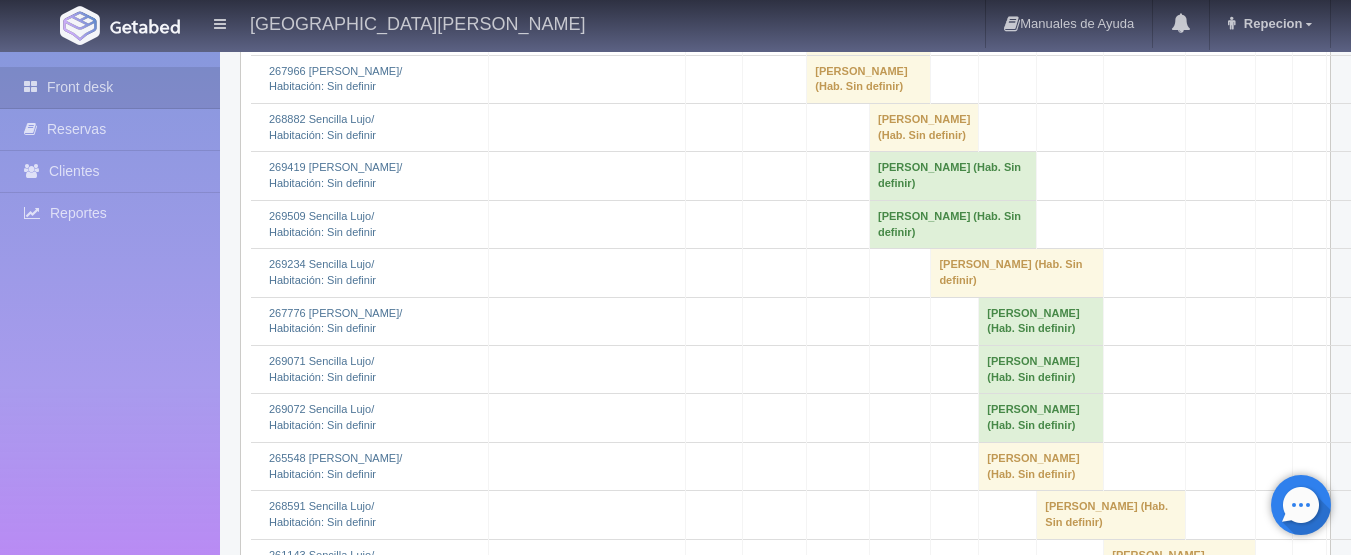 scroll, scrollTop: 4200, scrollLeft: 0, axis: vertical 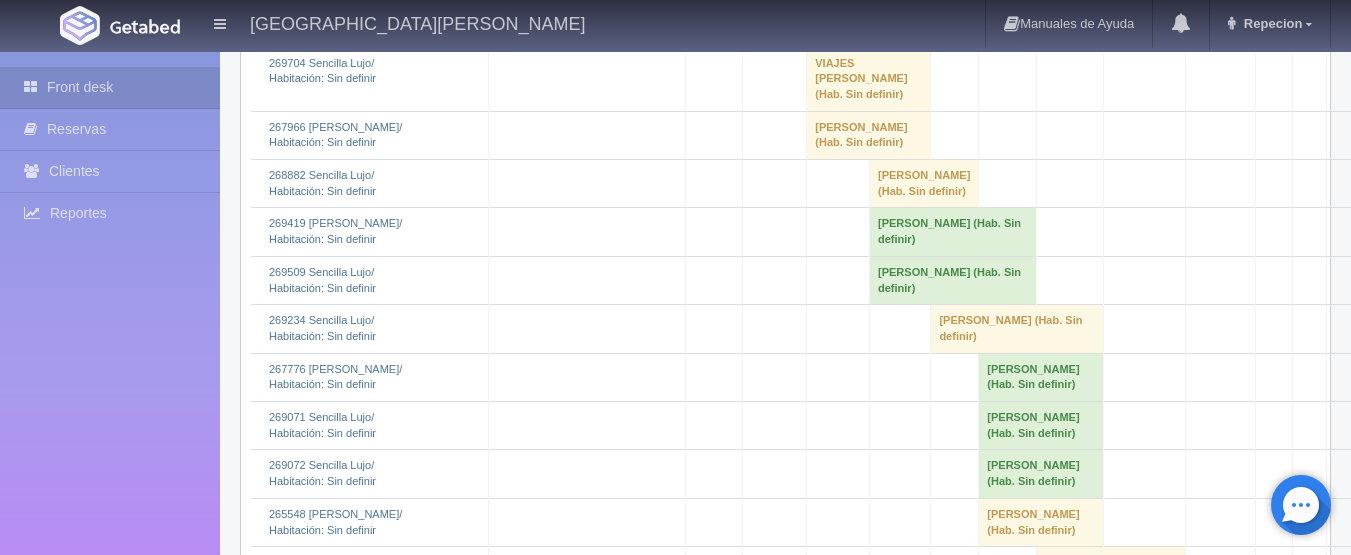 click on "[PERSON_NAME] 												(Hab. Sin definir)" at bounding box center [805, -171] 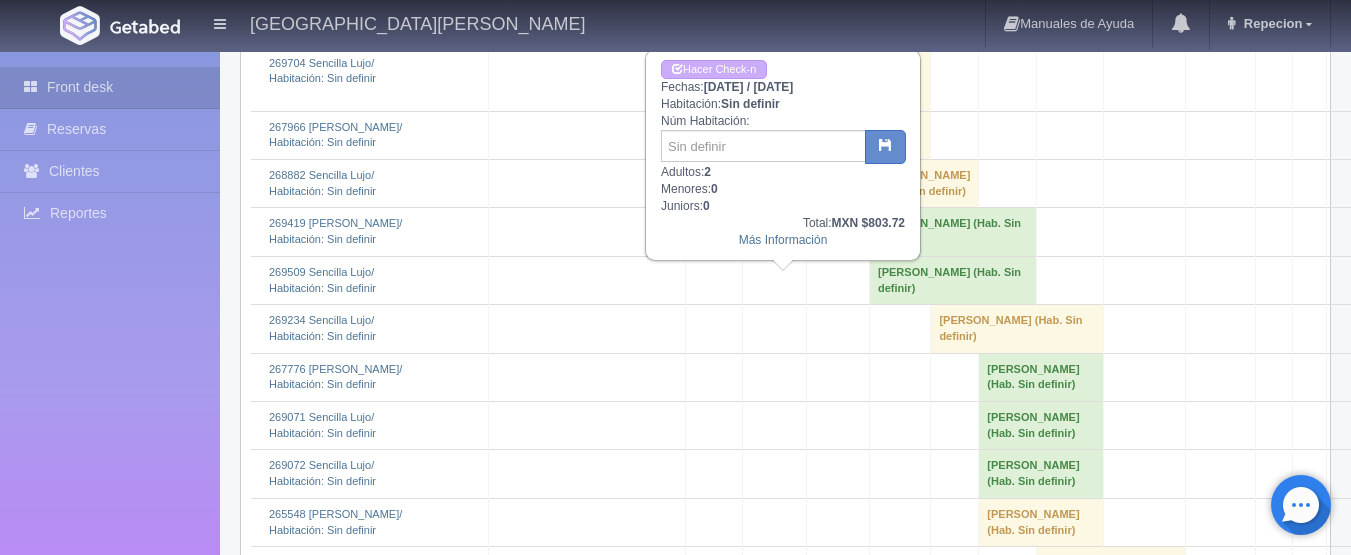 click on "[PERSON_NAME] 												(Hab. Sin definir)" at bounding box center [805, -171] 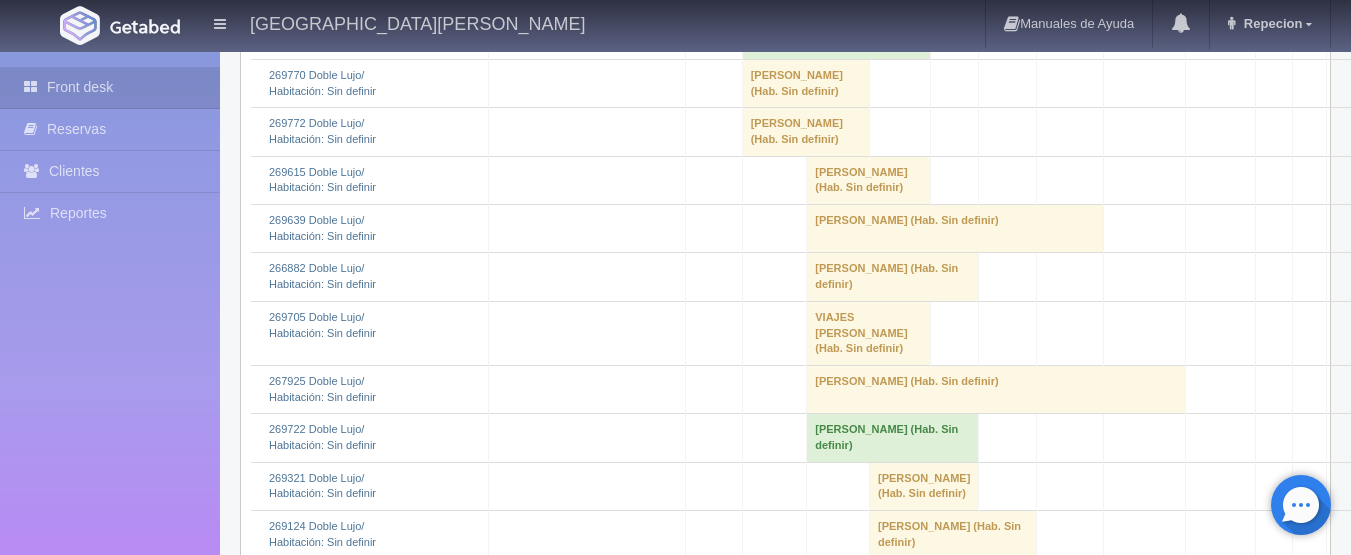 scroll, scrollTop: 1900, scrollLeft: 0, axis: vertical 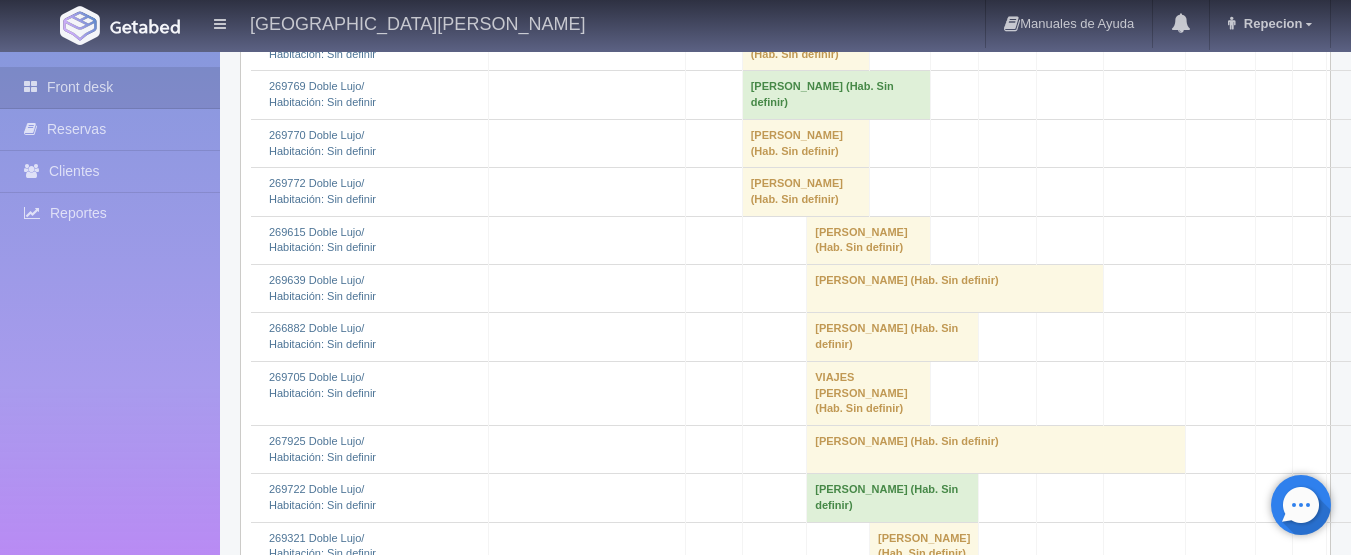 click on "[PERSON_NAME] 												(Hab. Sin definir)" at bounding box center [805, 47] 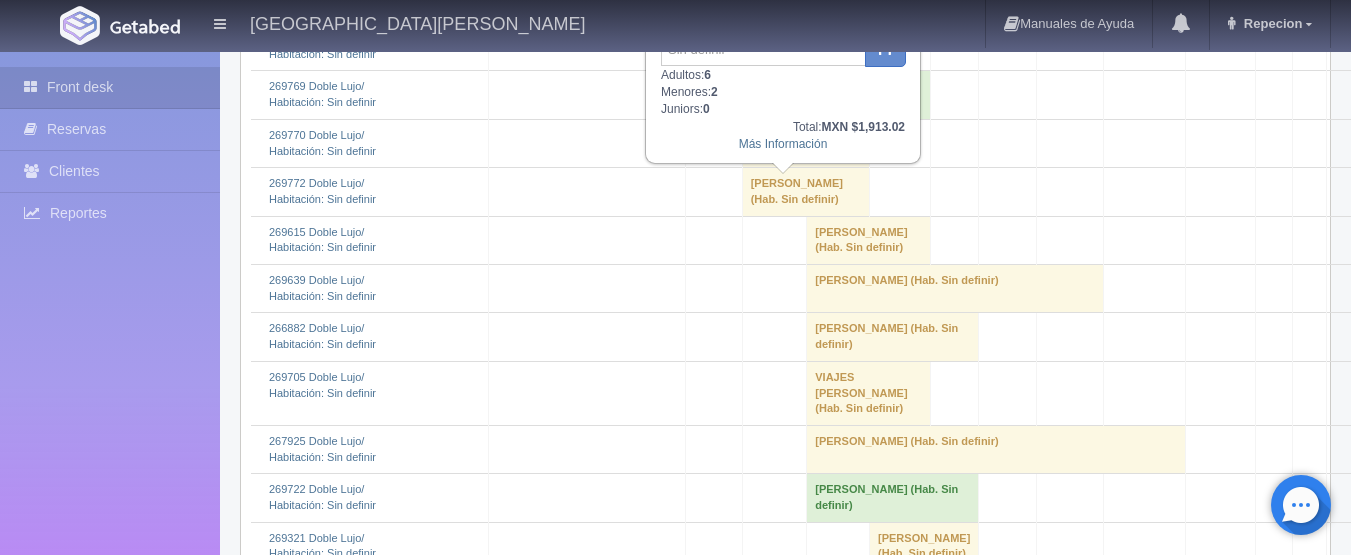 click on "[PERSON_NAME] 												(Hab. Sin definir)" at bounding box center [805, 47] 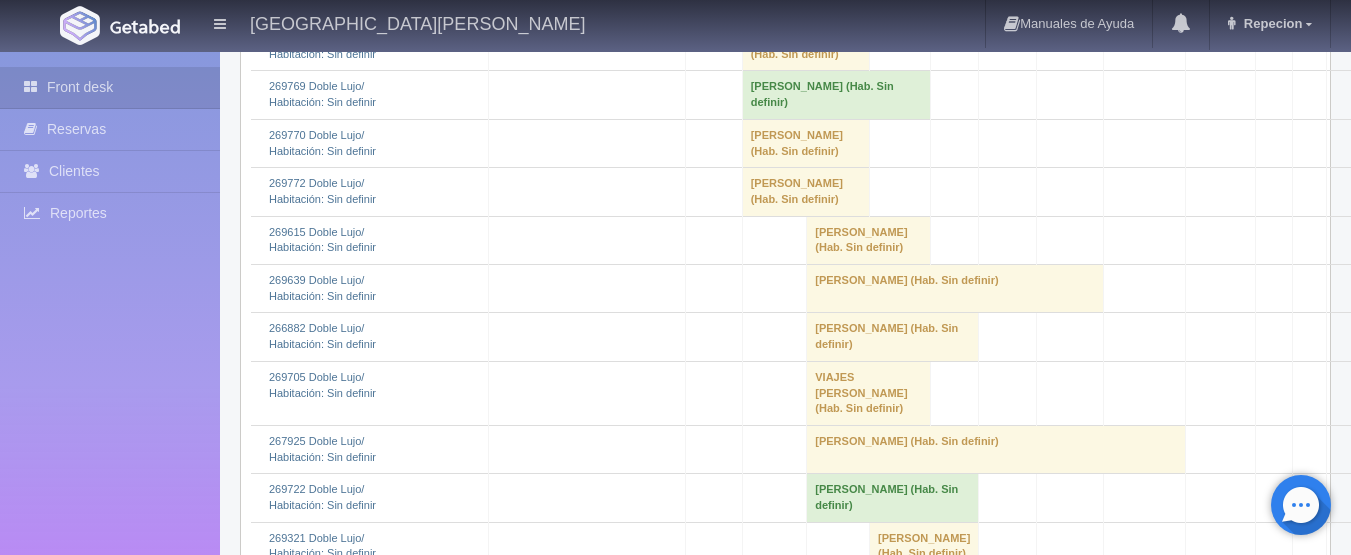 click on "[PERSON_NAME] 												(Hab. Sin definir)" at bounding box center (805, 47) 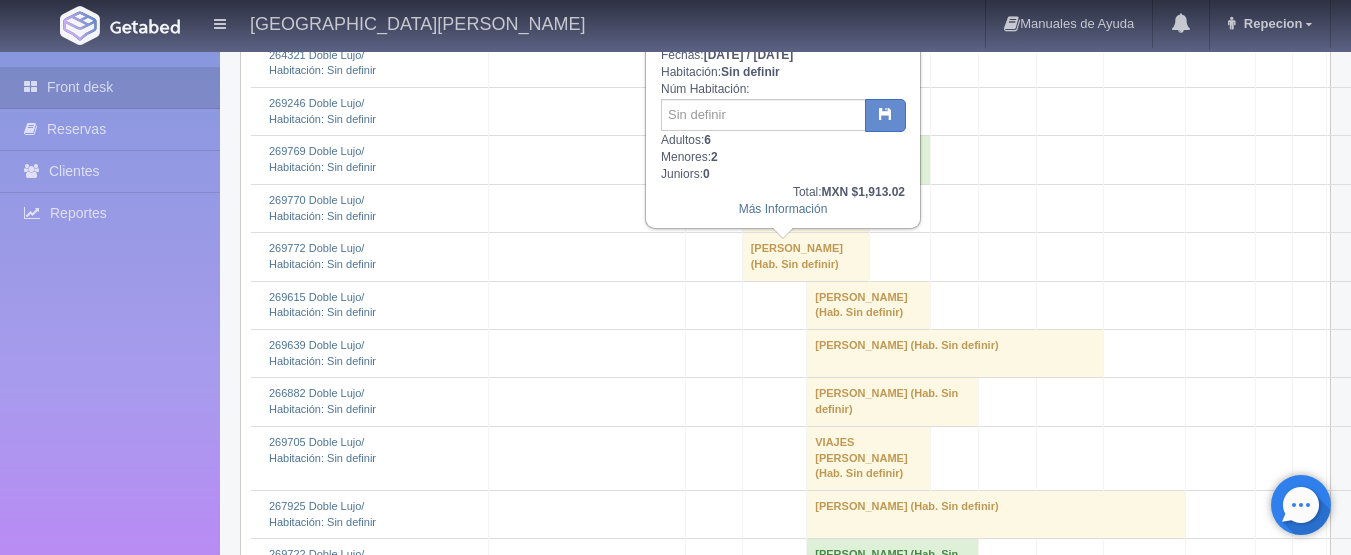 scroll, scrollTop: 1800, scrollLeft: 0, axis: vertical 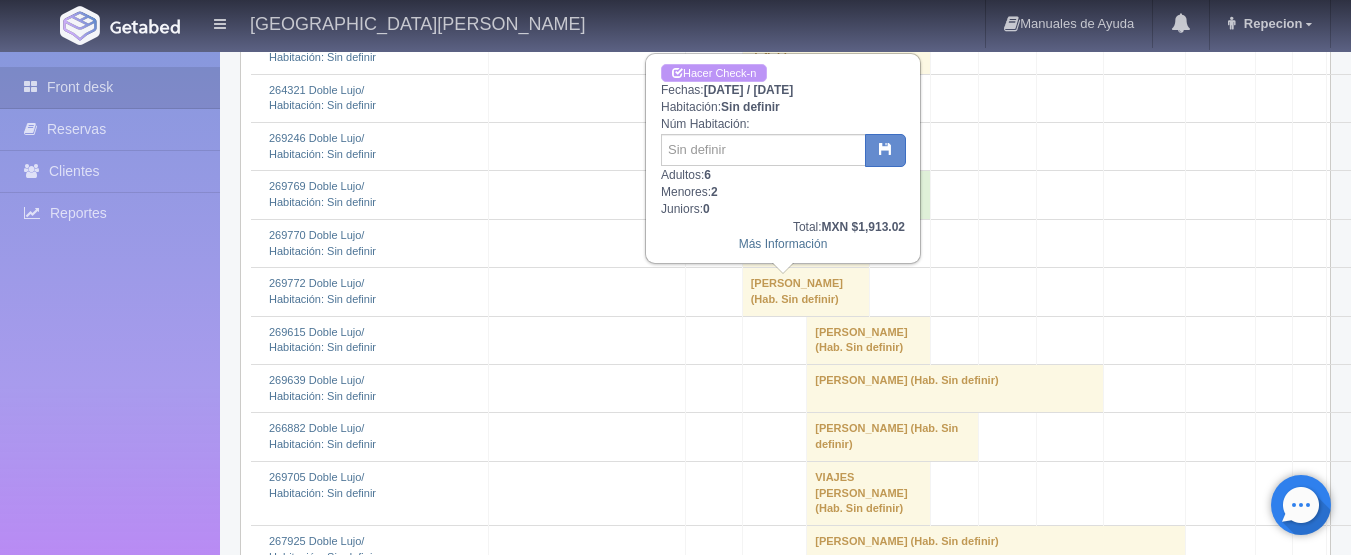 click on "Hacer Check-n" at bounding box center [714, 73] 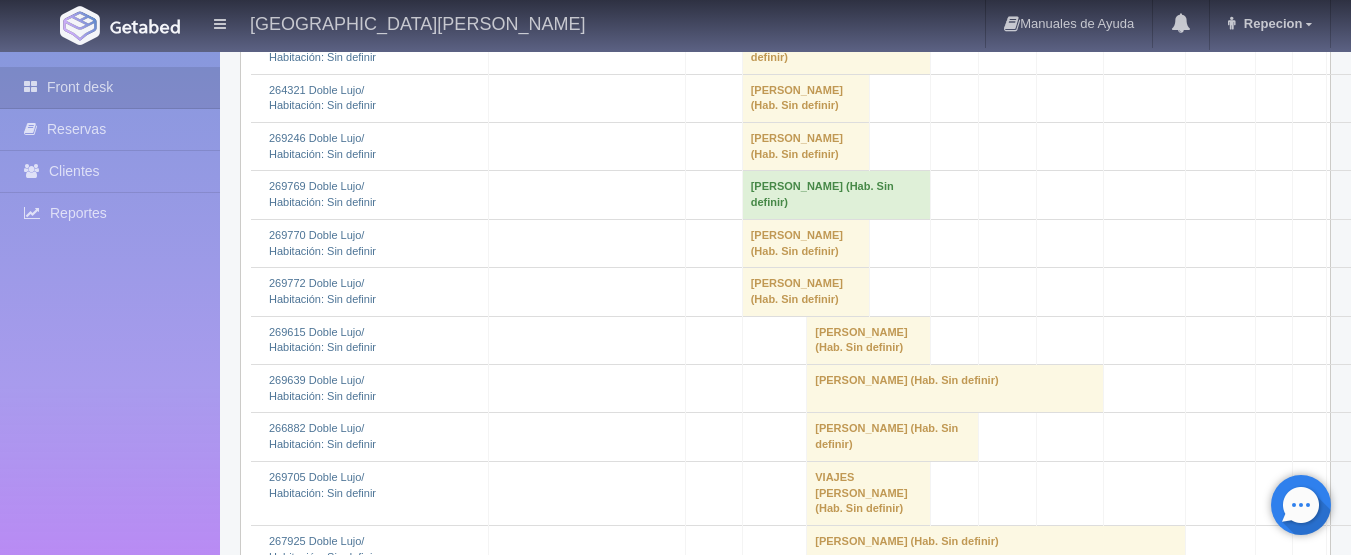 scroll, scrollTop: 1800, scrollLeft: 0, axis: vertical 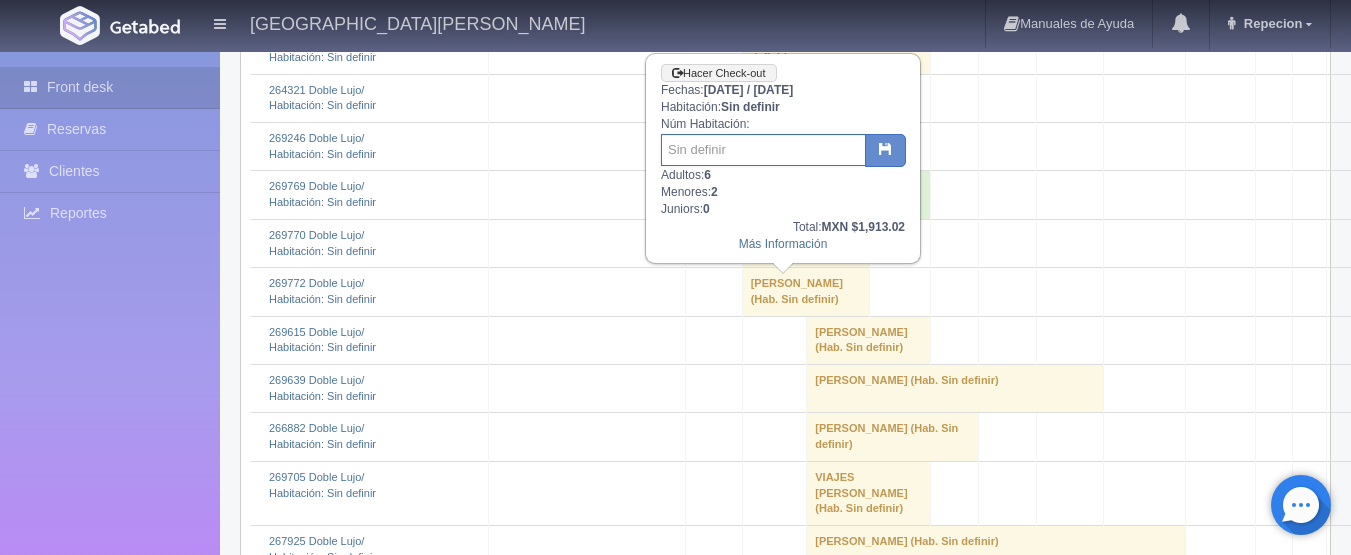 click at bounding box center [763, 150] 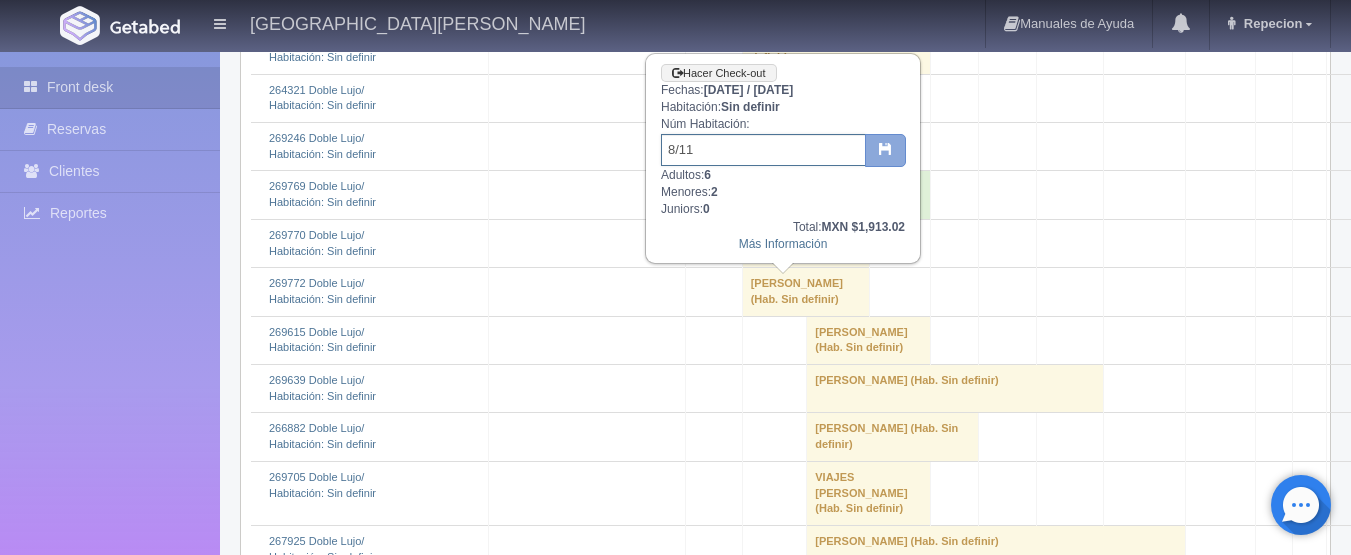 type on "8/11" 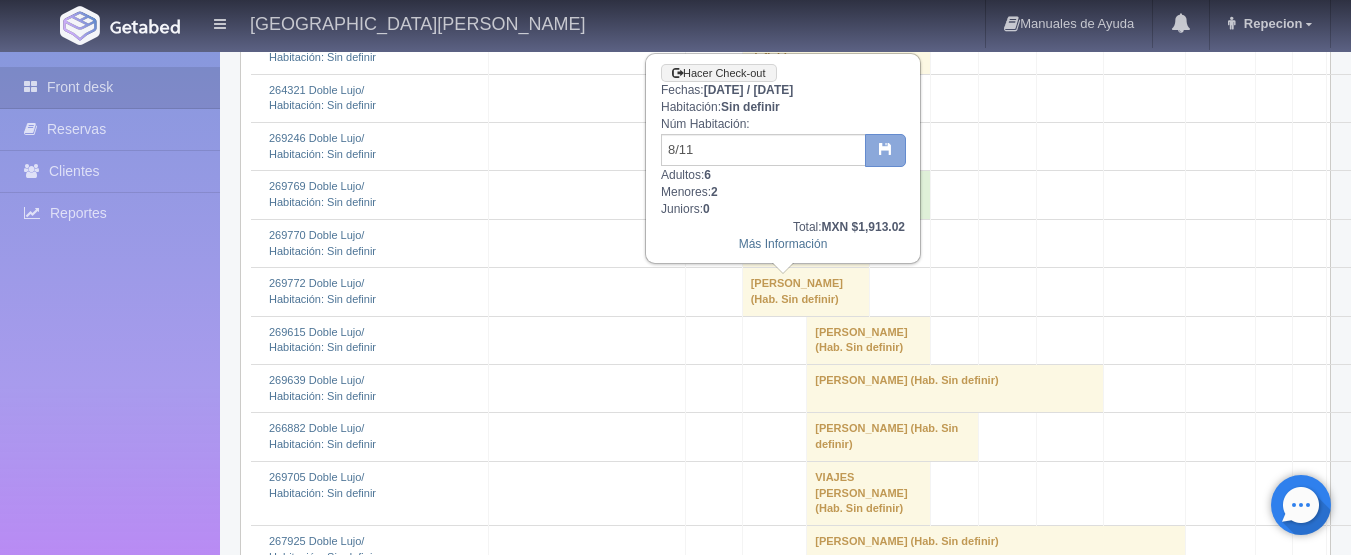 click at bounding box center (885, 151) 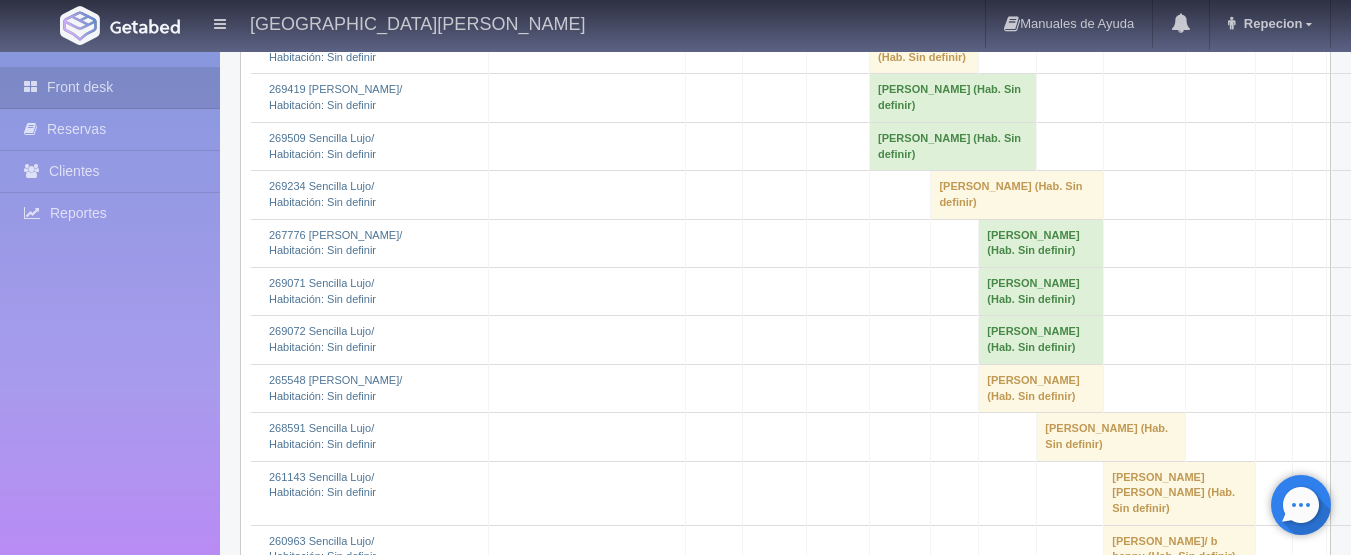 scroll, scrollTop: 4300, scrollLeft: 0, axis: vertical 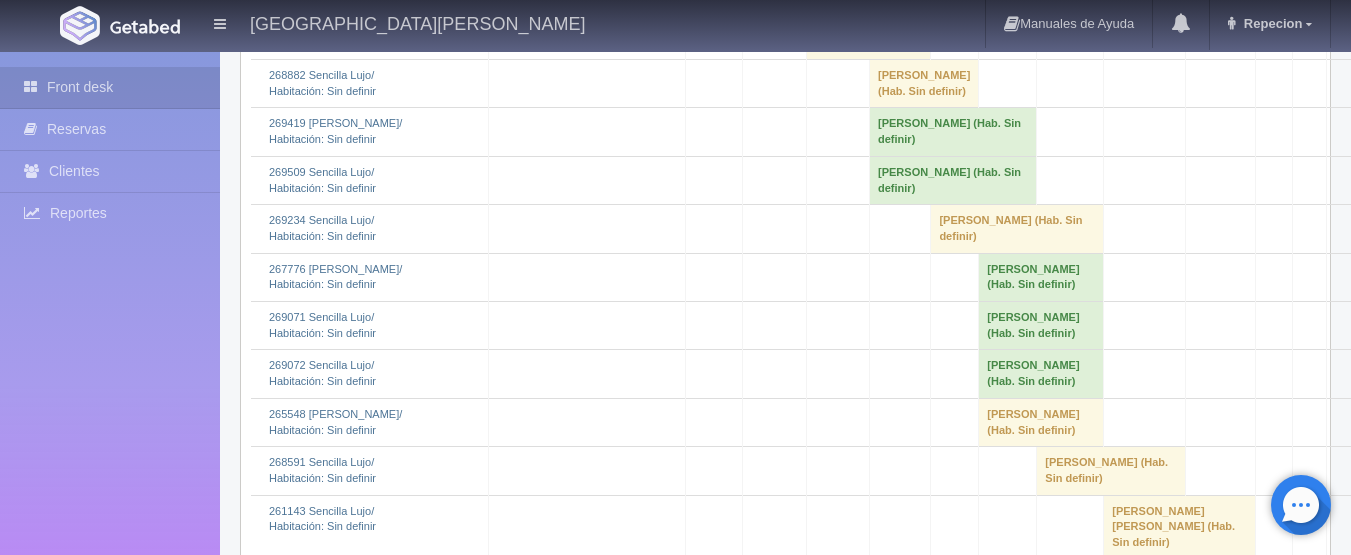 click on "[PERSON_NAME] 												(Hab. Sin definir)" at bounding box center [805, -271] 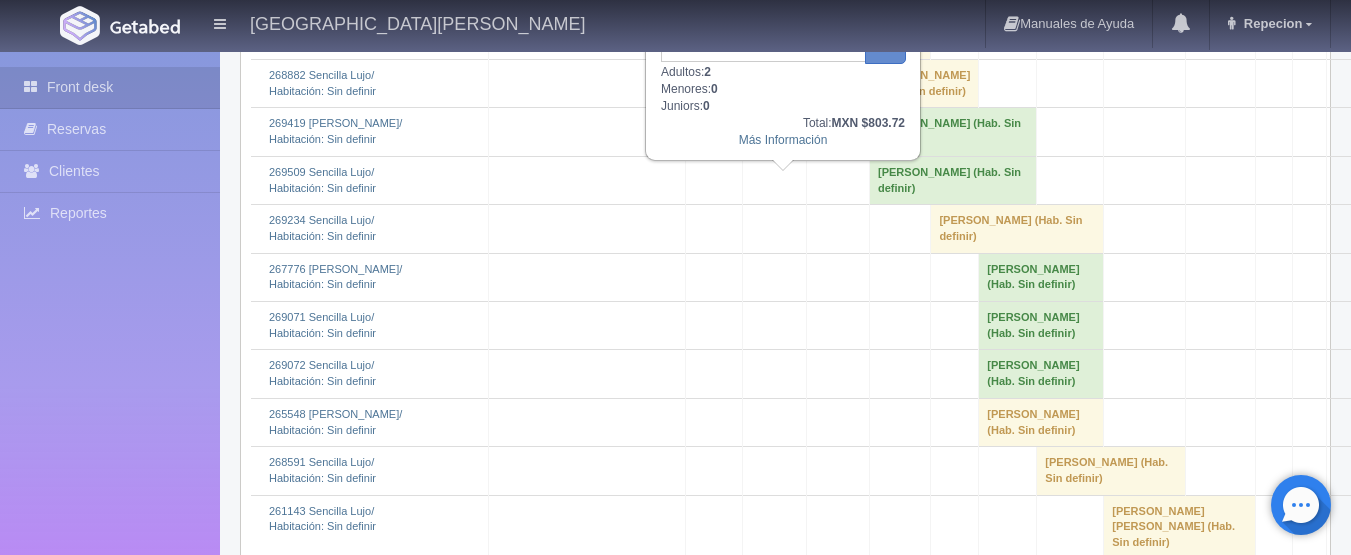scroll, scrollTop: 4200, scrollLeft: 0, axis: vertical 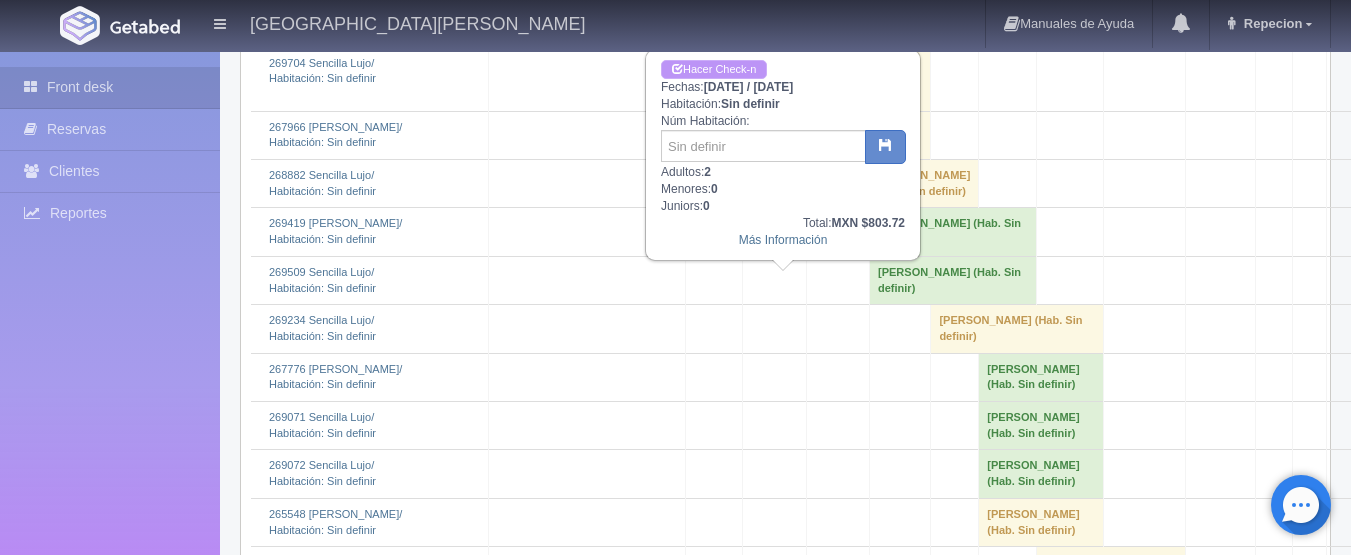 click on "Hacer Check-n" at bounding box center [714, 69] 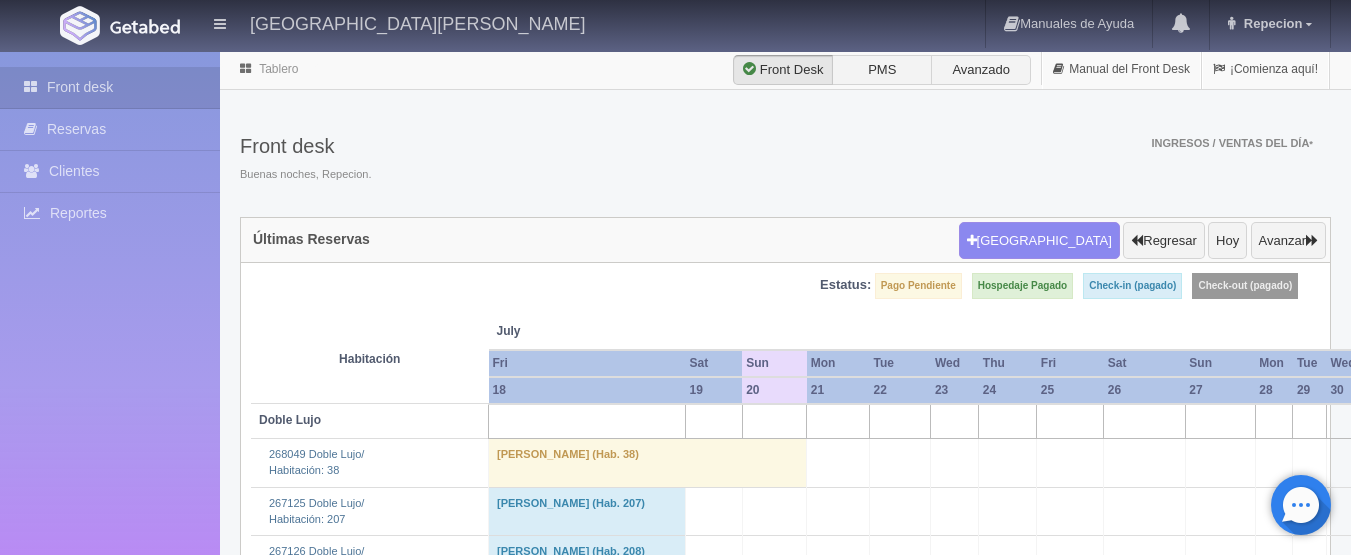 scroll, scrollTop: 4200, scrollLeft: 0, axis: vertical 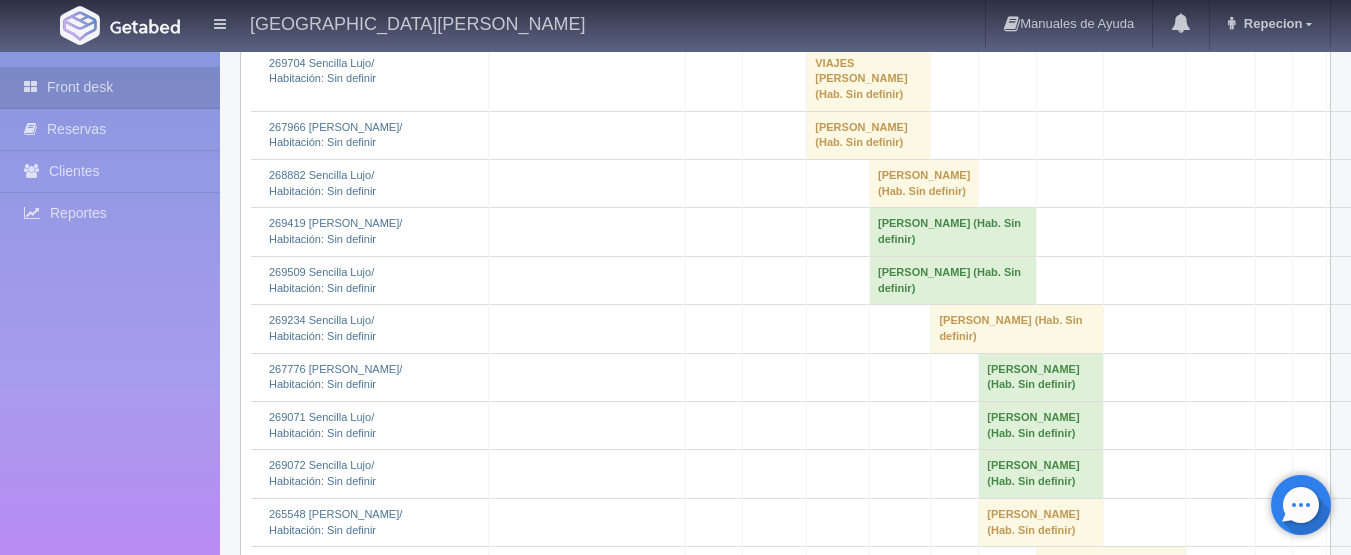click on "Brenda Natalia Gaona Hurtado 												(Hab. Sin definir)" at bounding box center [805, -171] 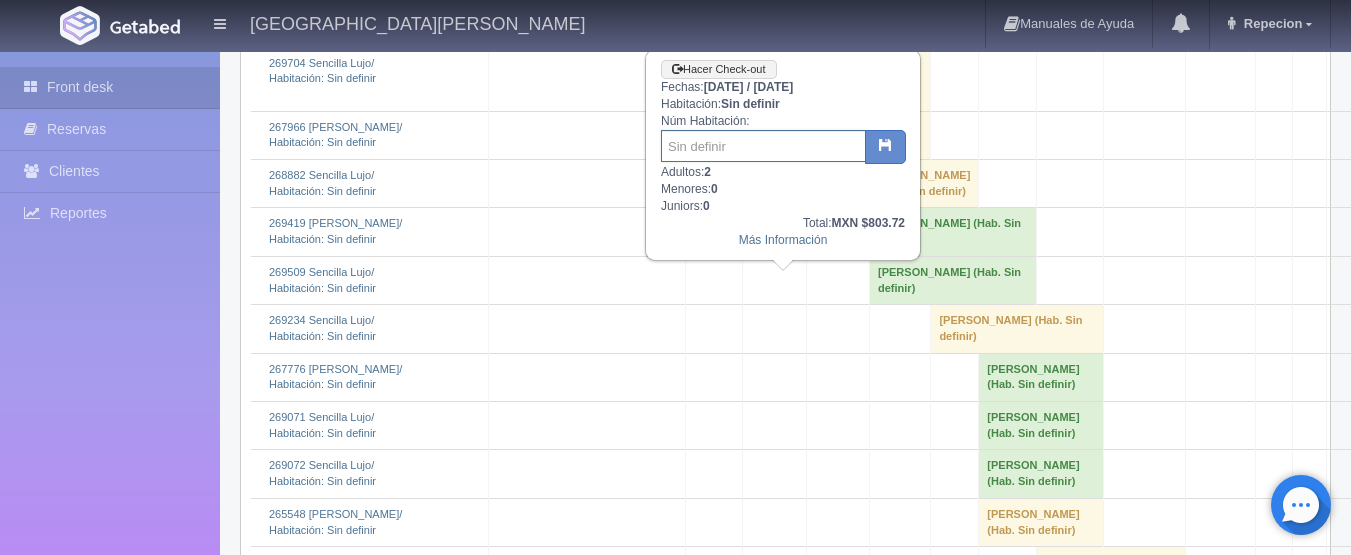 click at bounding box center [763, 146] 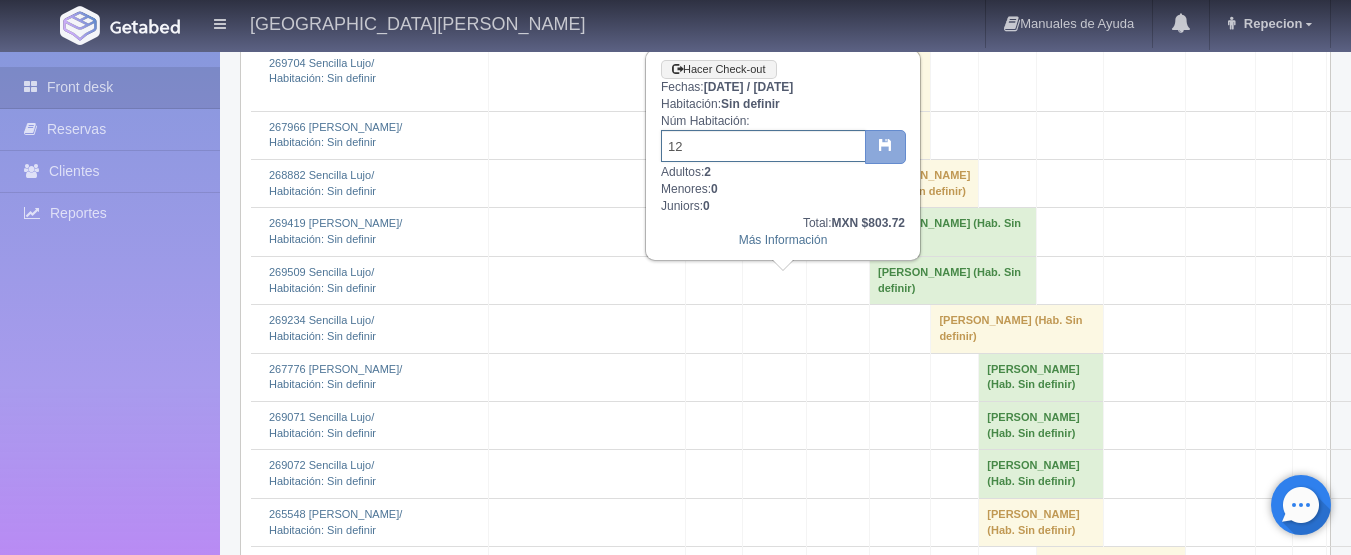 type on "12" 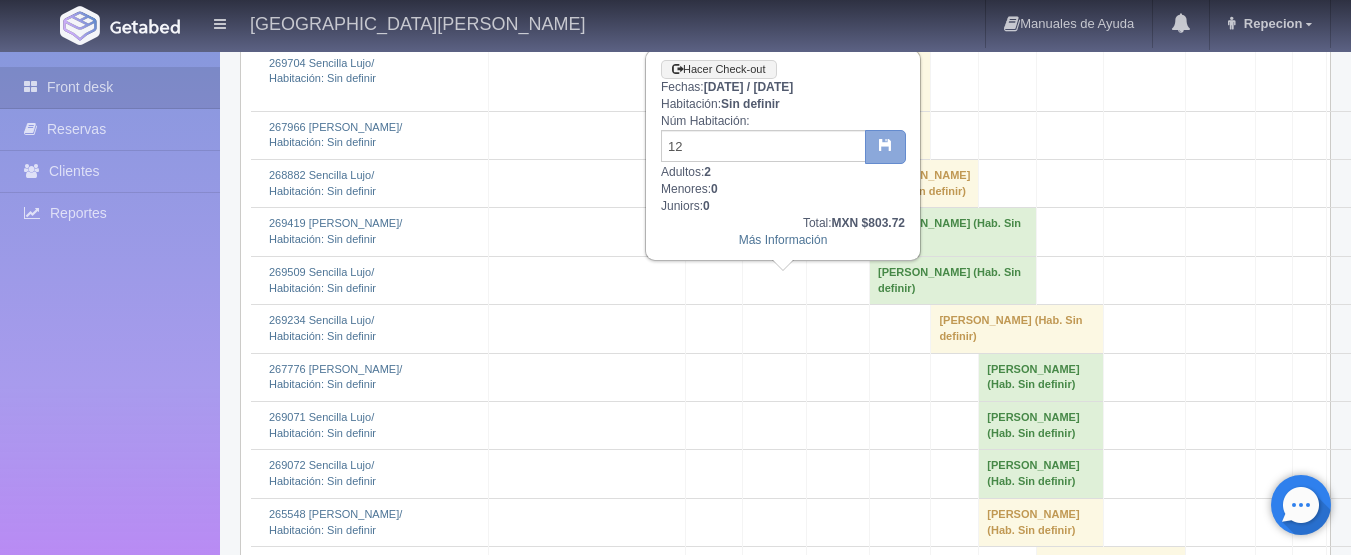 click at bounding box center [885, 144] 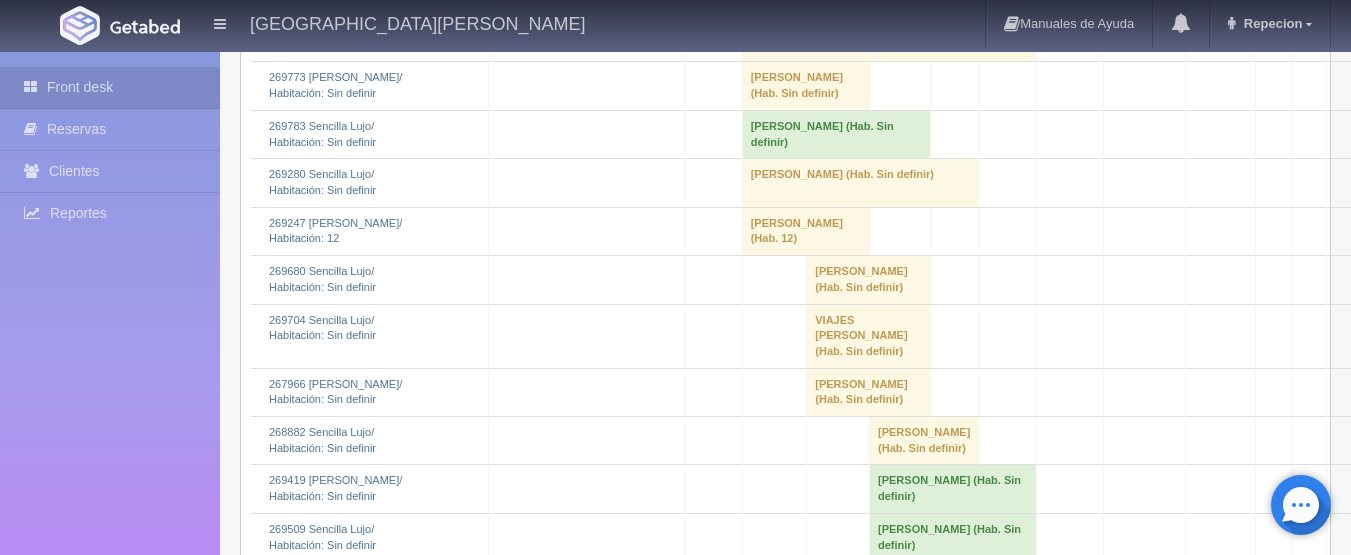 scroll, scrollTop: 4300, scrollLeft: 0, axis: vertical 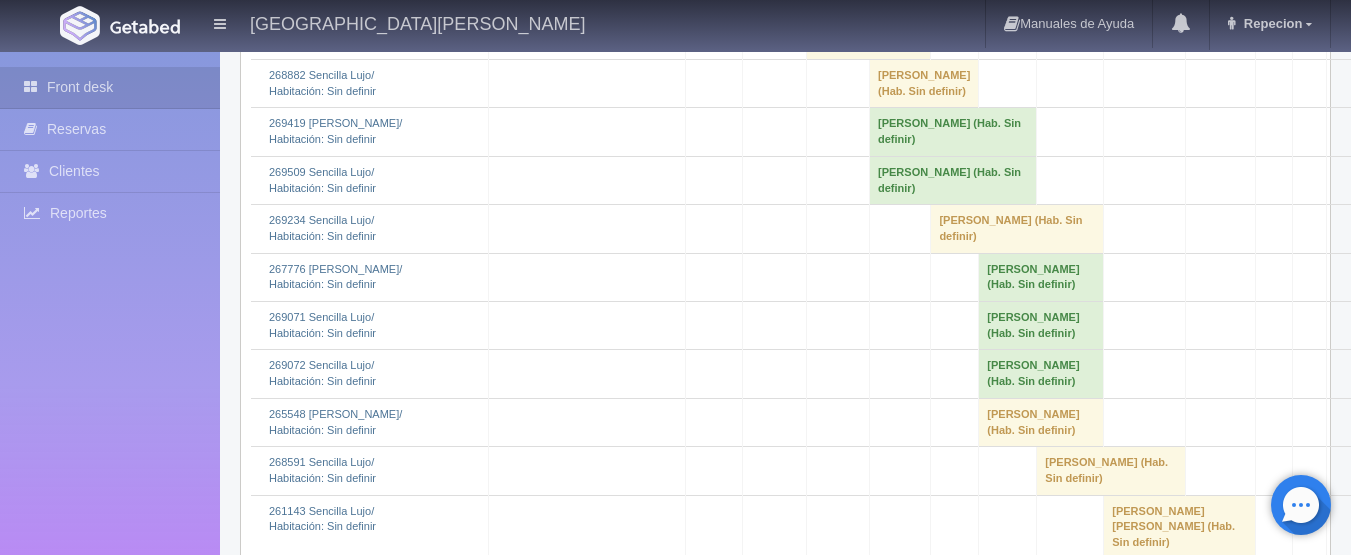 click on "[PERSON_NAME] 												(Hab. Sin definir)" at bounding box center (860, -174) 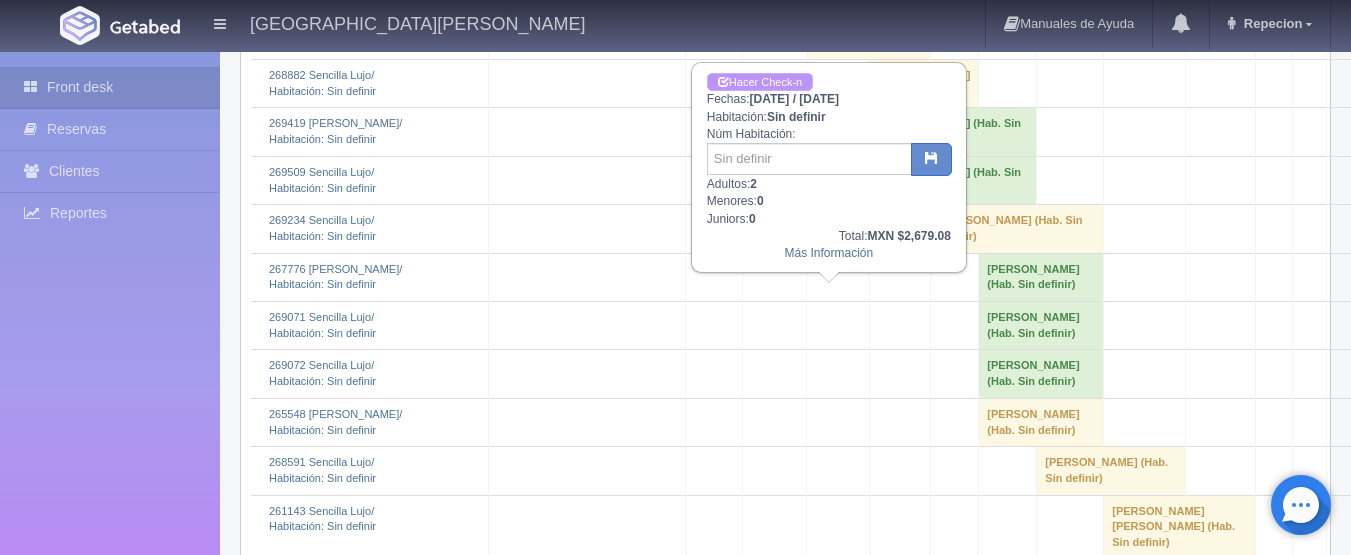 click on "Hacer Check-n" at bounding box center (760, 82) 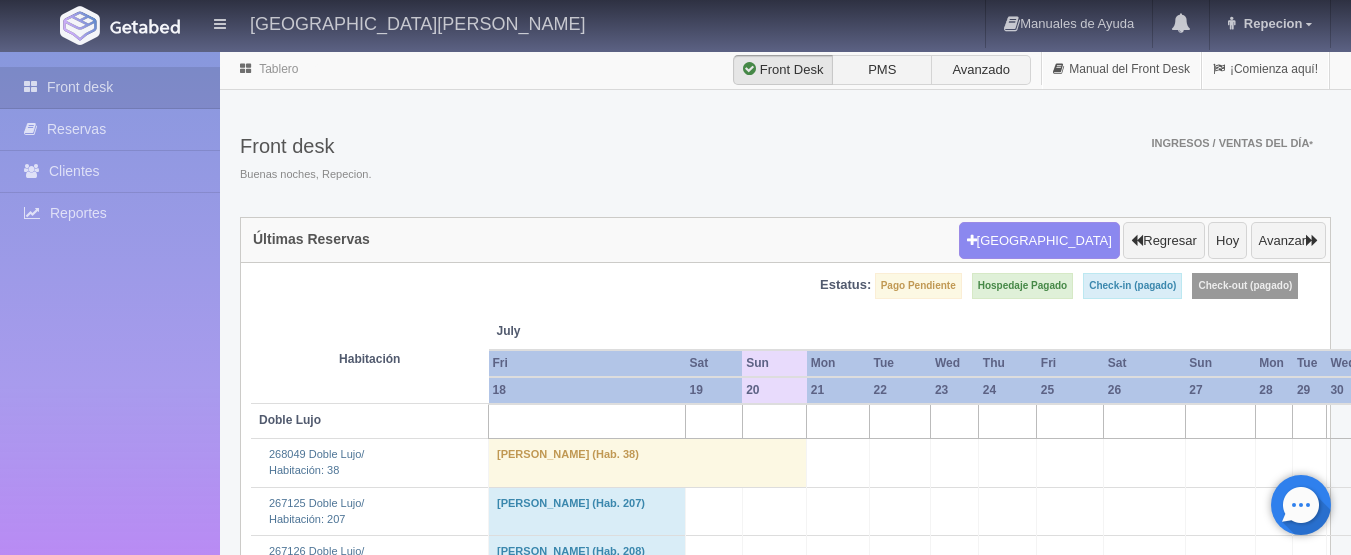 scroll, scrollTop: 4300, scrollLeft: 0, axis: vertical 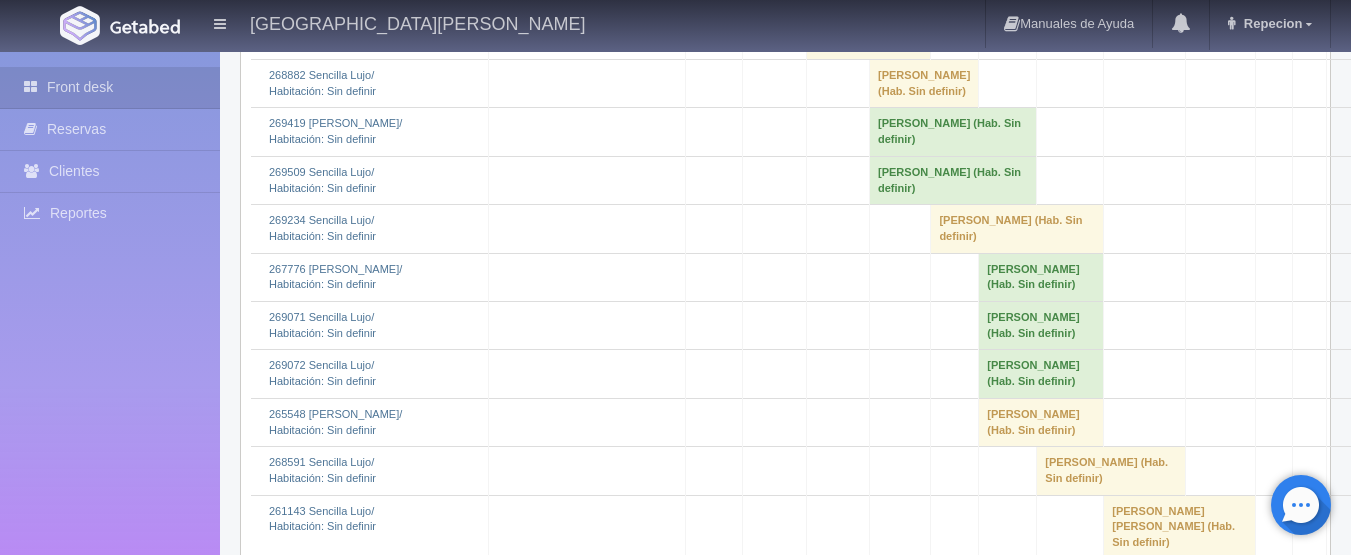 click on "Roberto Carrillo 												(Hab. Sin definir)" at bounding box center (860, -174) 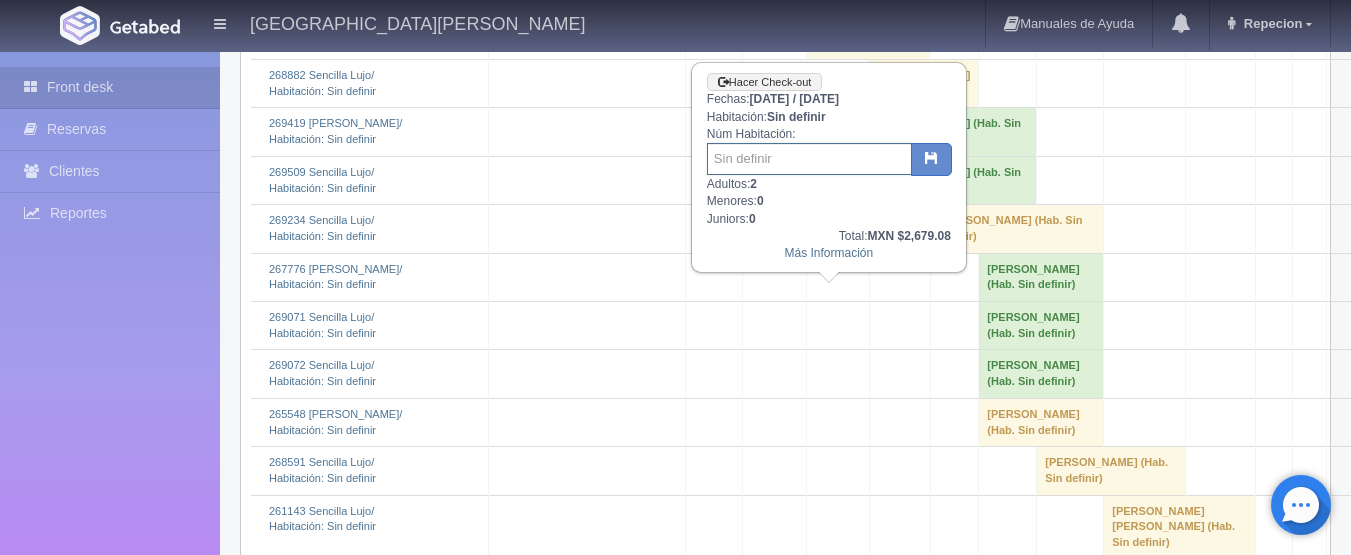 click at bounding box center [809, 159] 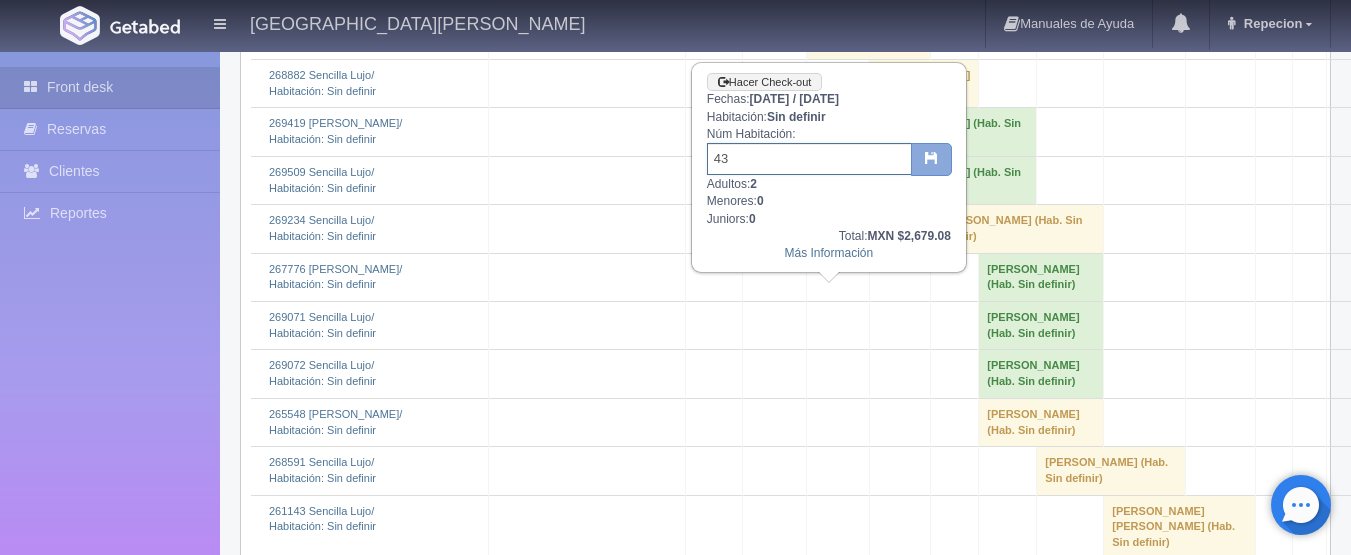 type on "43" 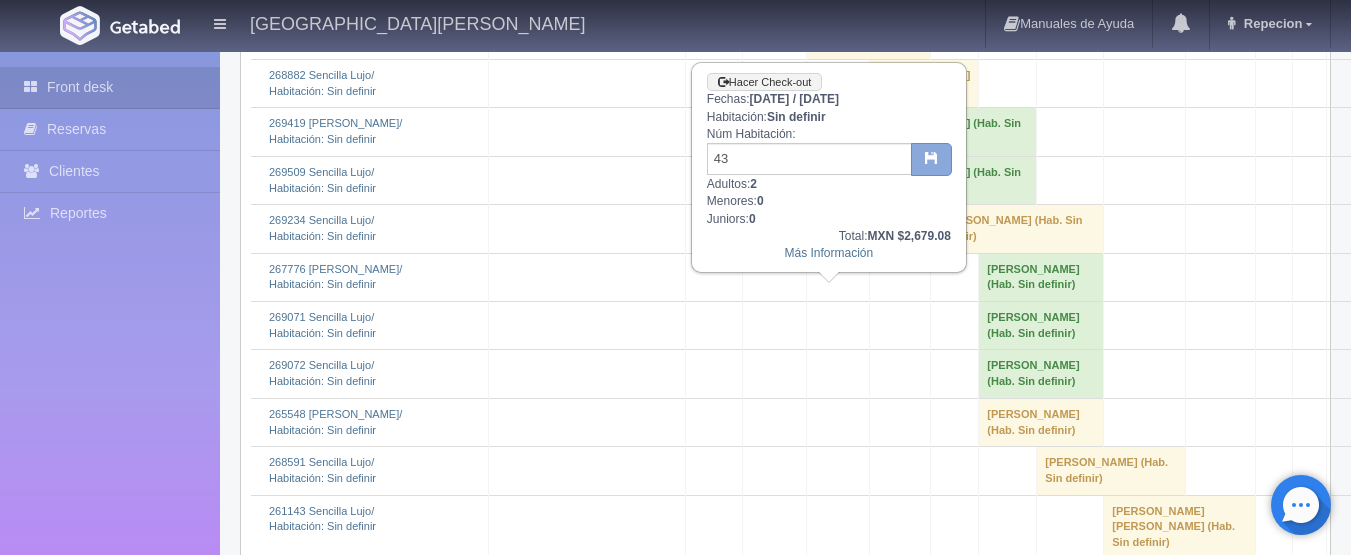 click at bounding box center (931, 160) 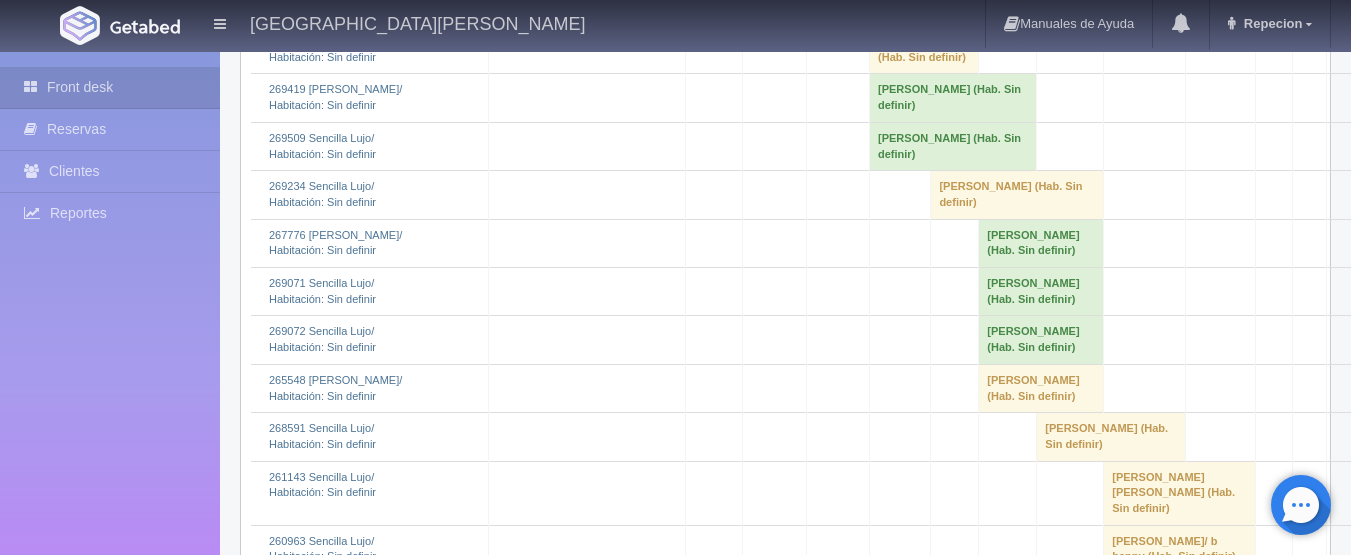scroll, scrollTop: 4300, scrollLeft: 0, axis: vertical 